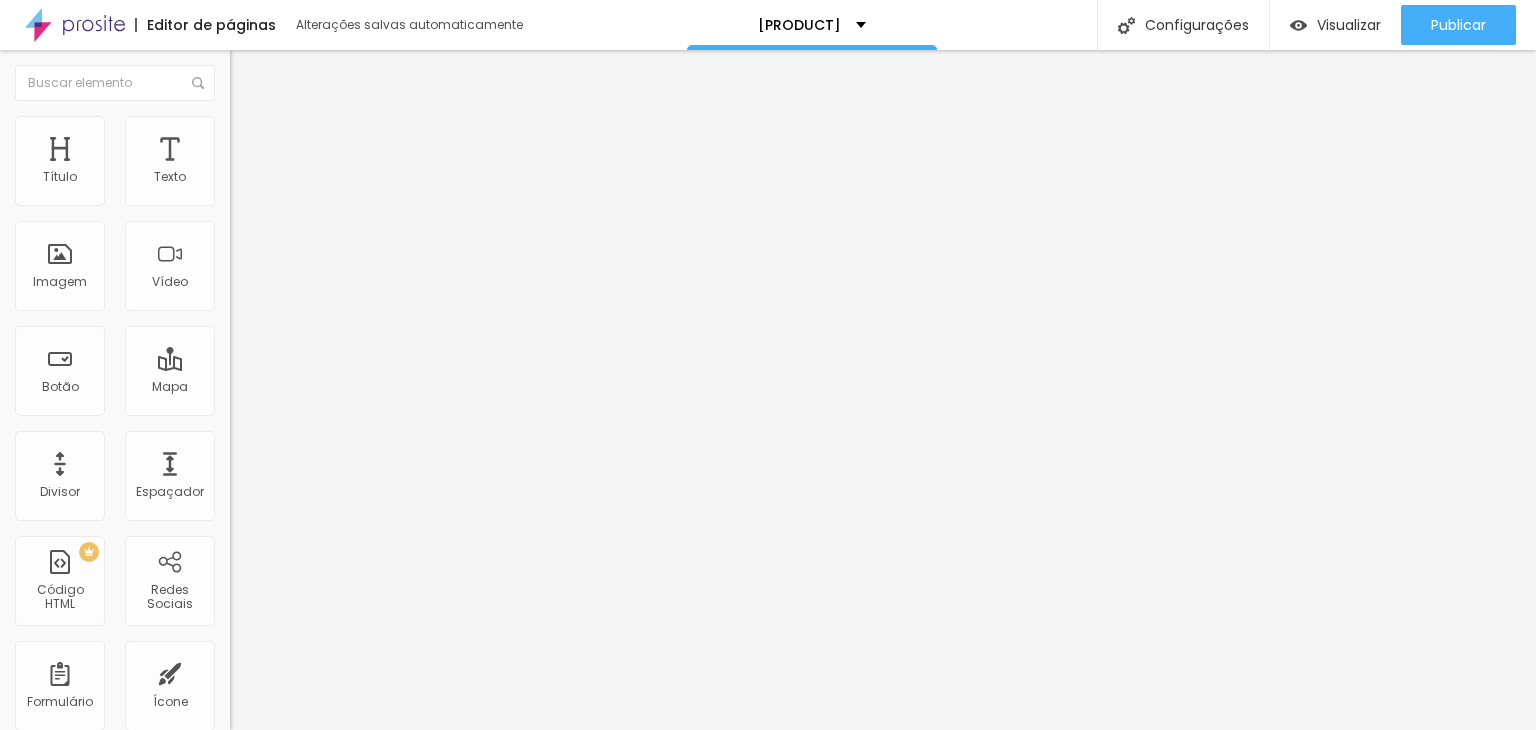 scroll, scrollTop: 0, scrollLeft: 0, axis: both 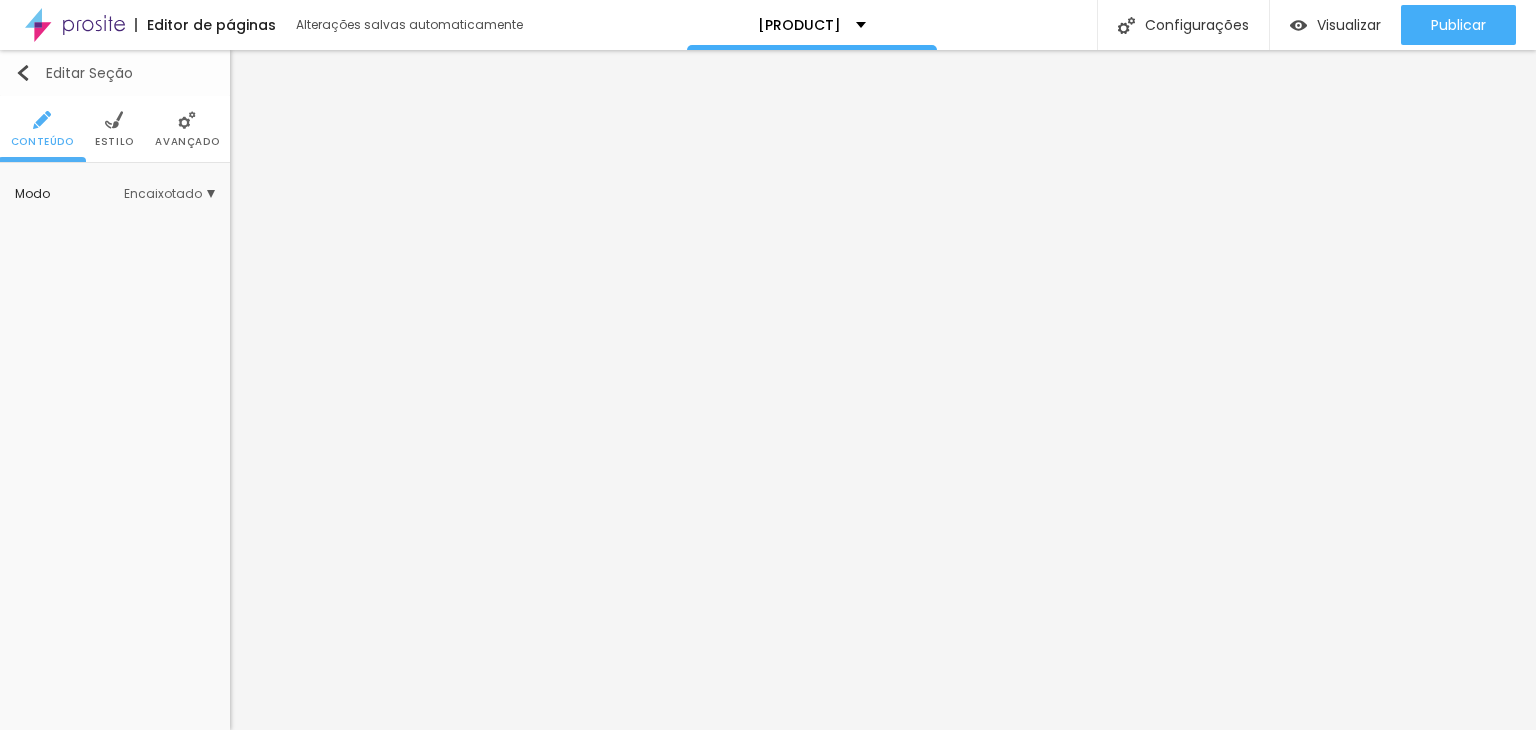 click at bounding box center [23, 73] 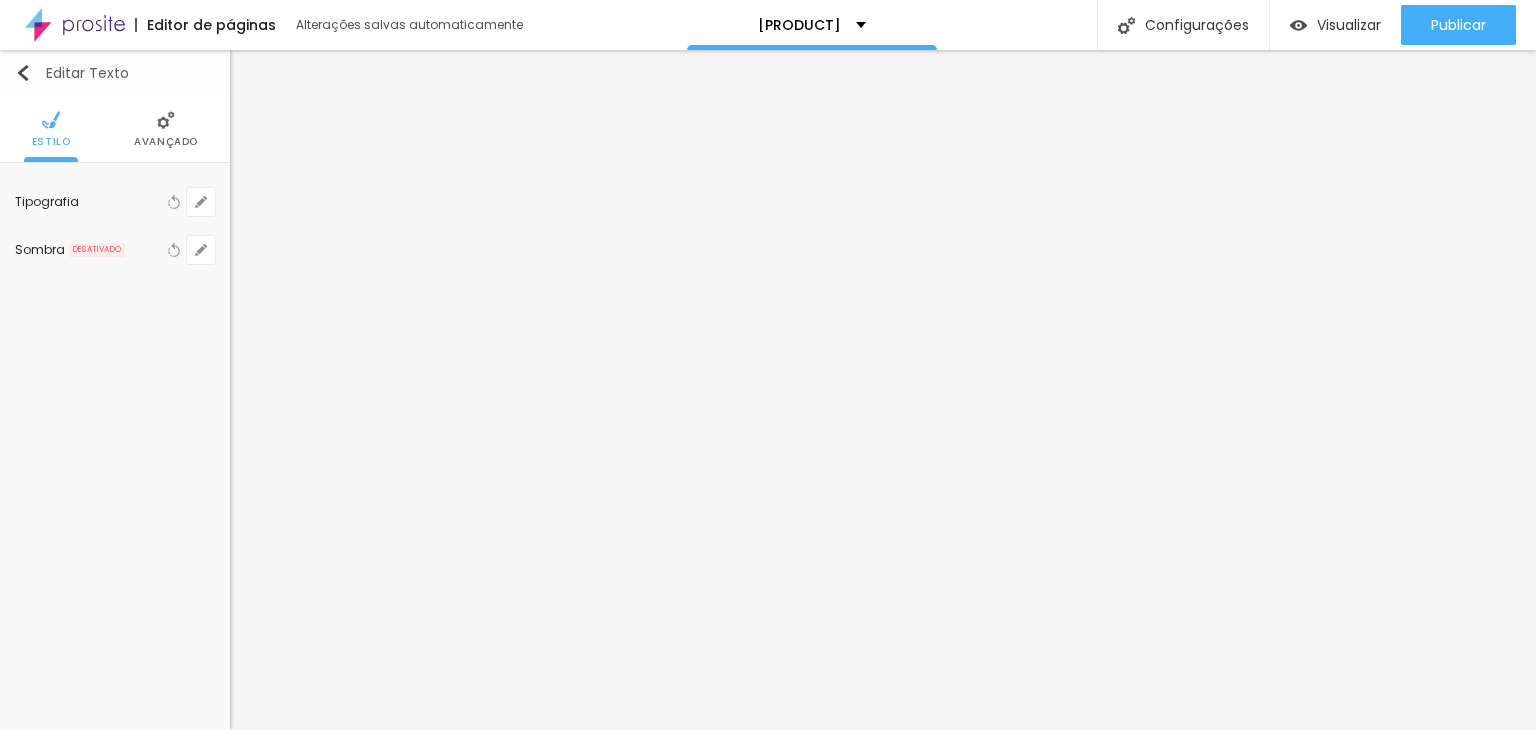 click at bounding box center (23, 73) 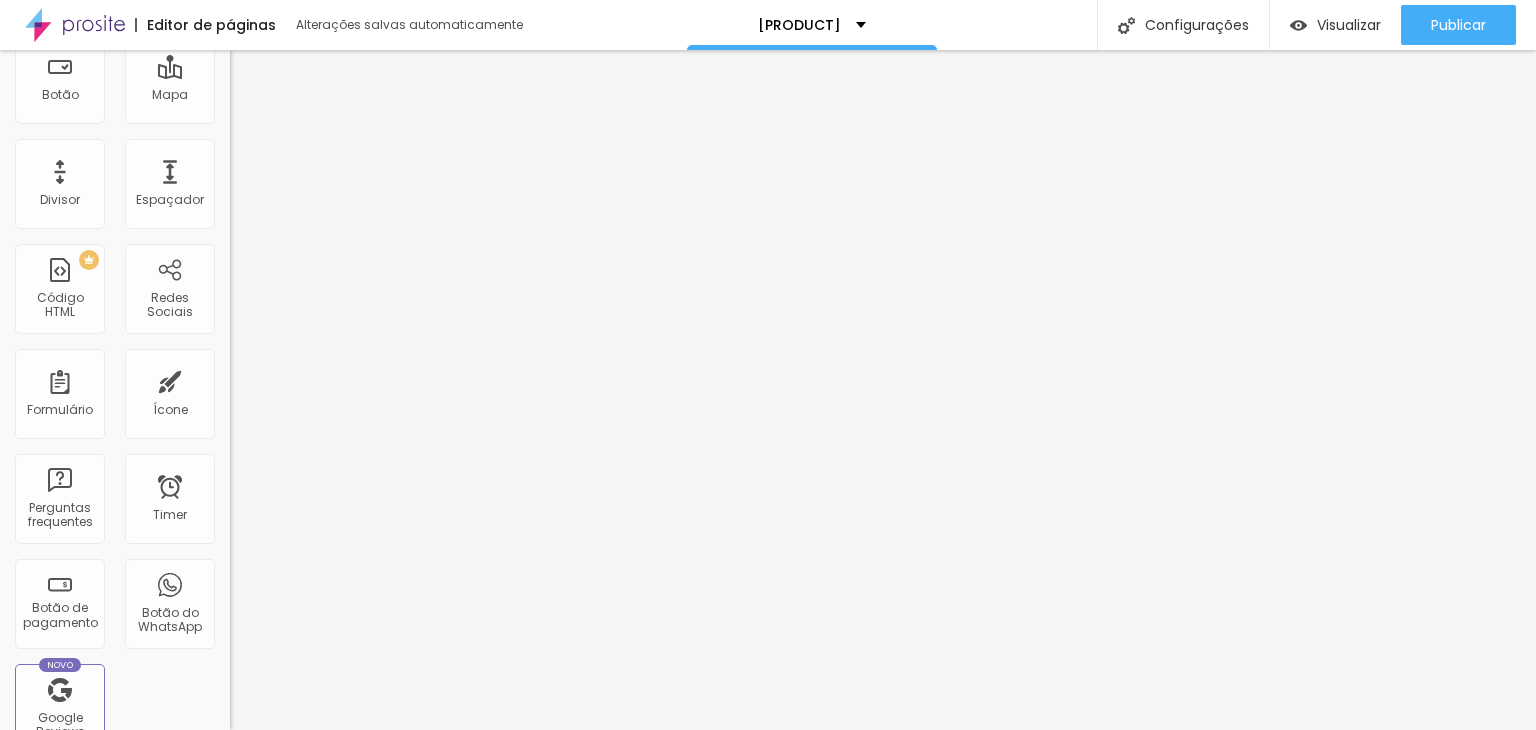 scroll, scrollTop: 263, scrollLeft: 0, axis: vertical 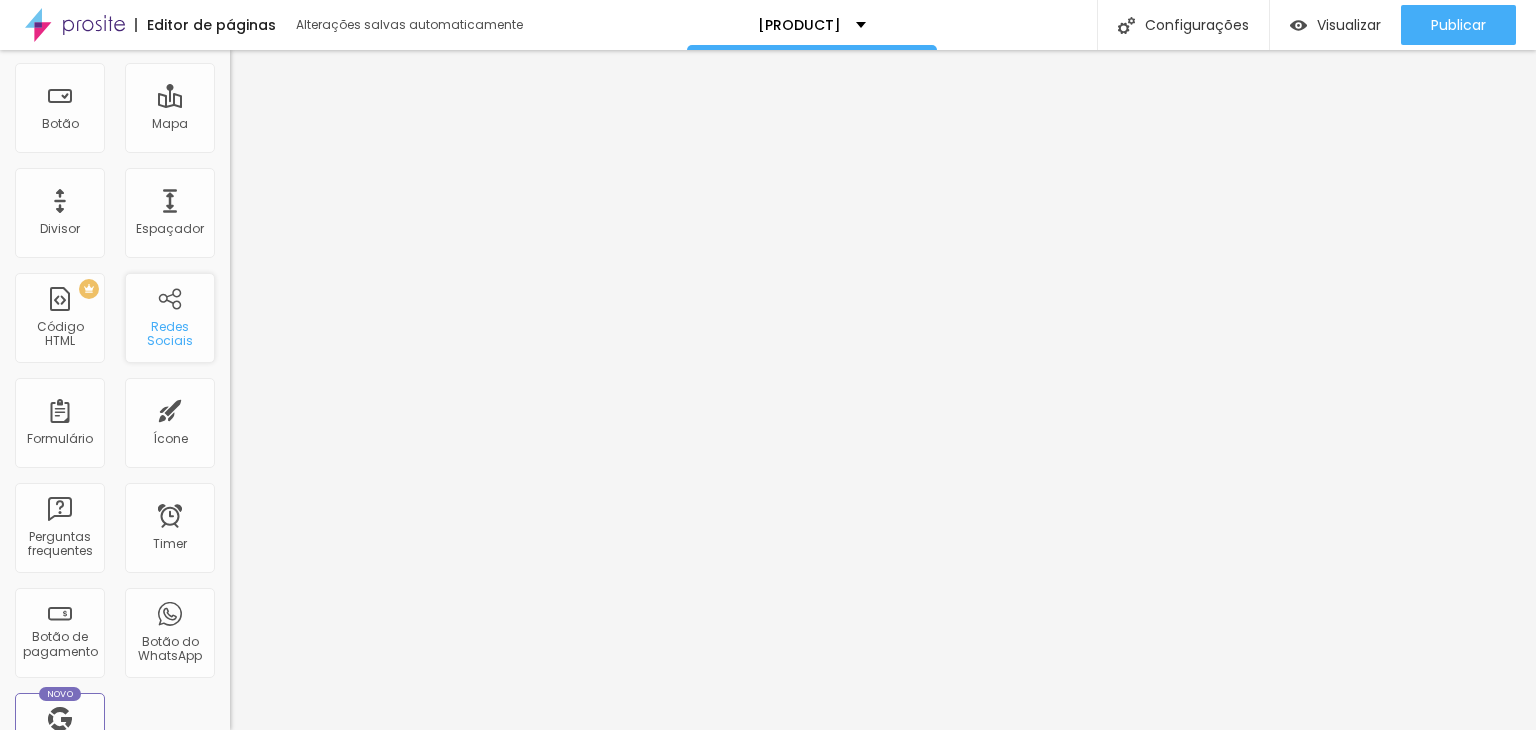 click on "Redes Sociais" at bounding box center [169, 334] 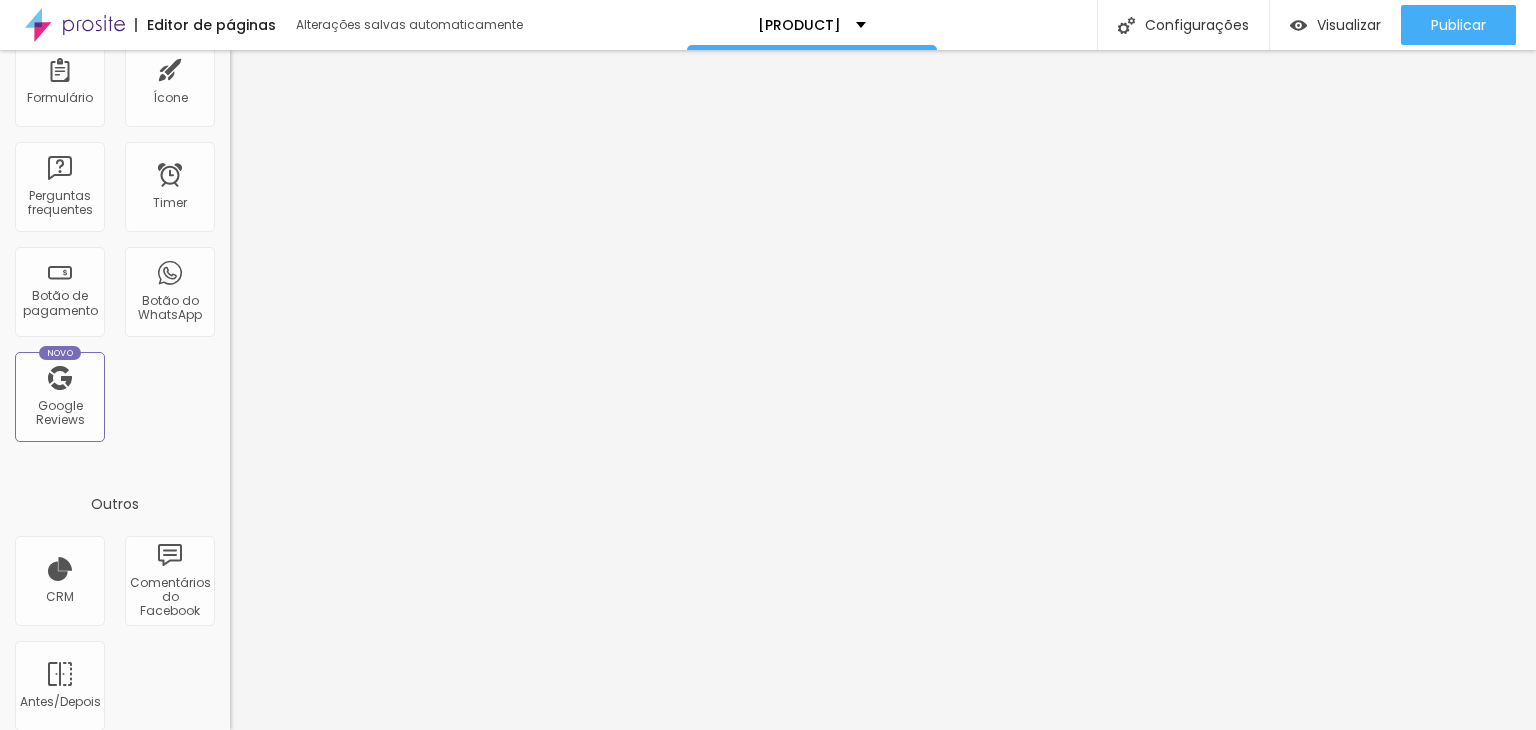 scroll, scrollTop: 619, scrollLeft: 0, axis: vertical 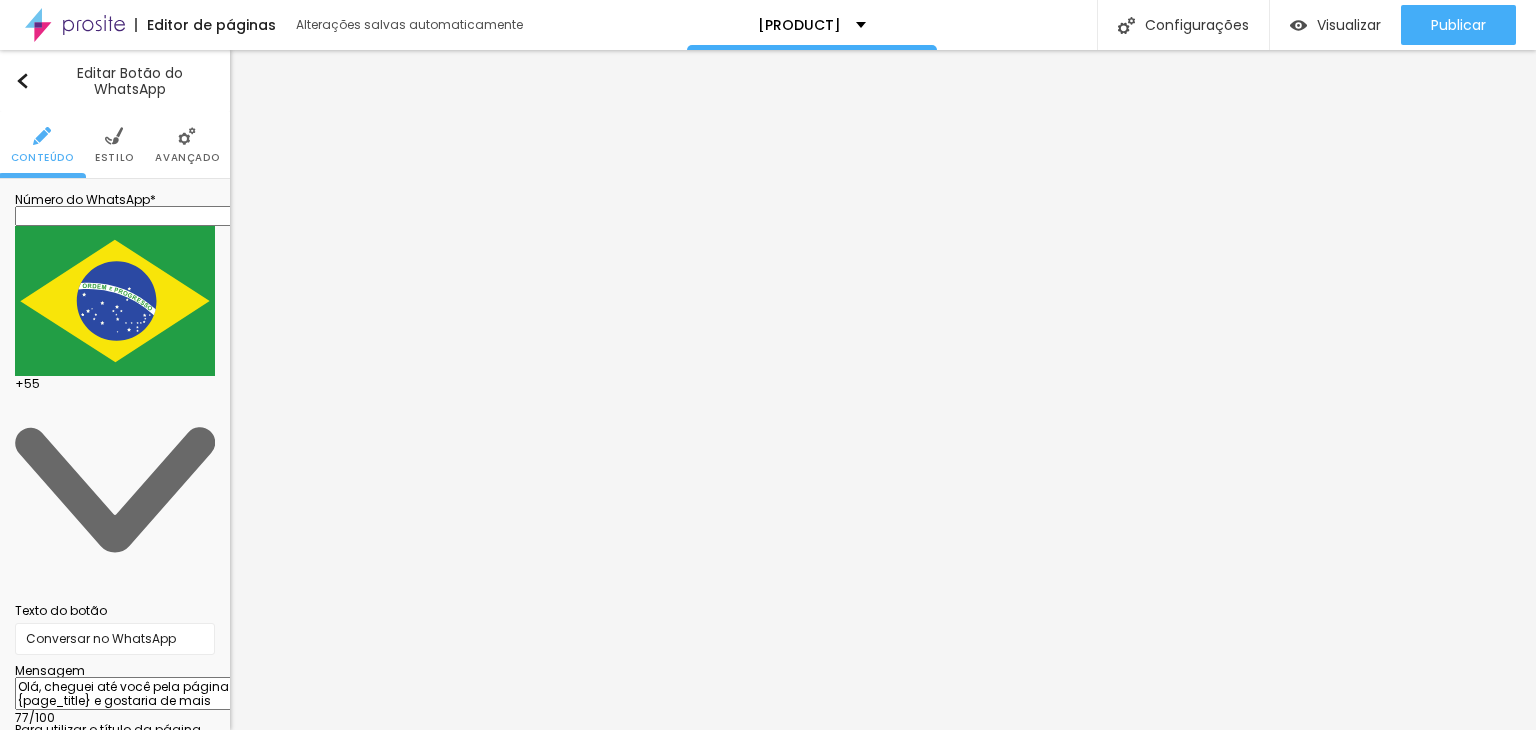 click on "Estilo" at bounding box center (114, 145) 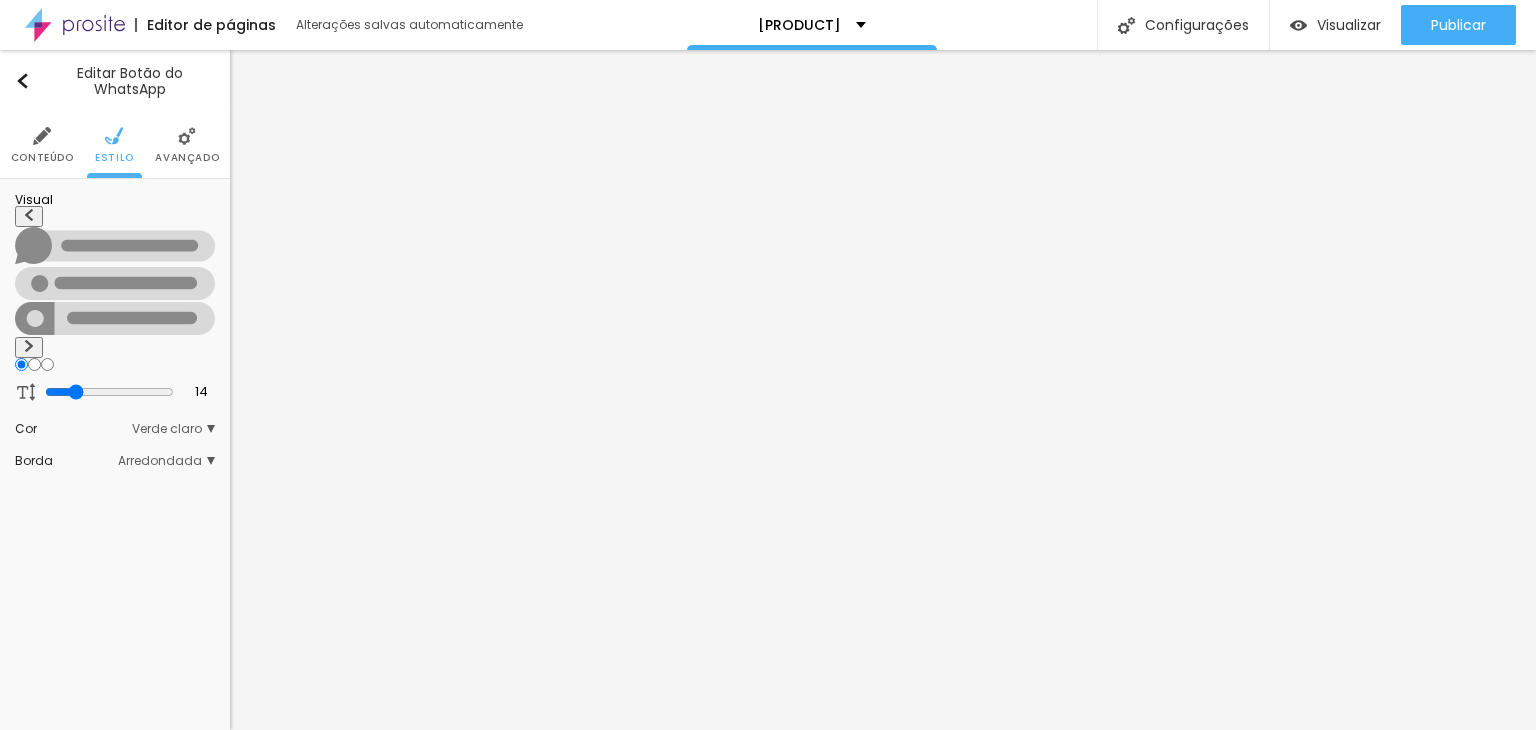 click at bounding box center (42, 136) 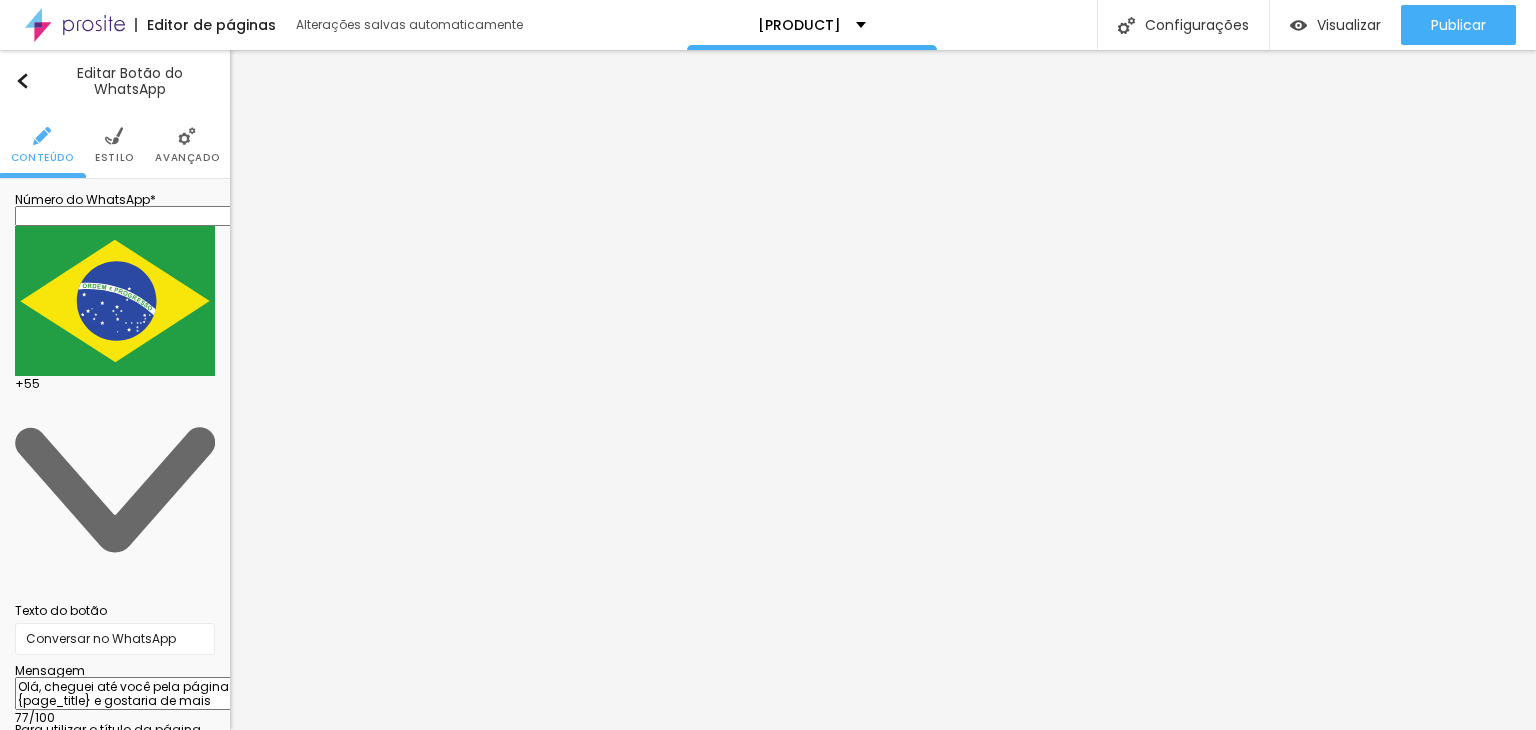 click at bounding box center (115, 782) 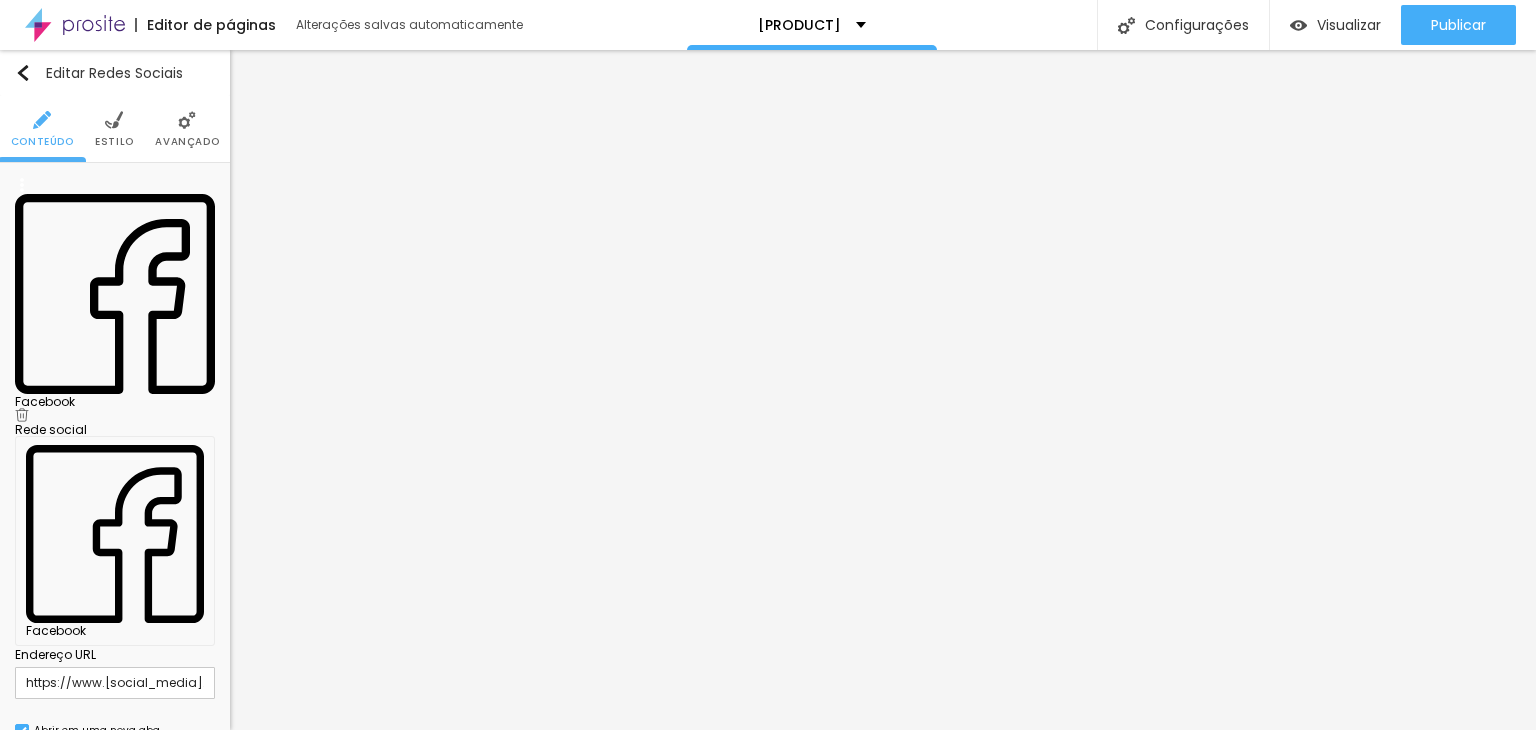 click at bounding box center (145, 1339) 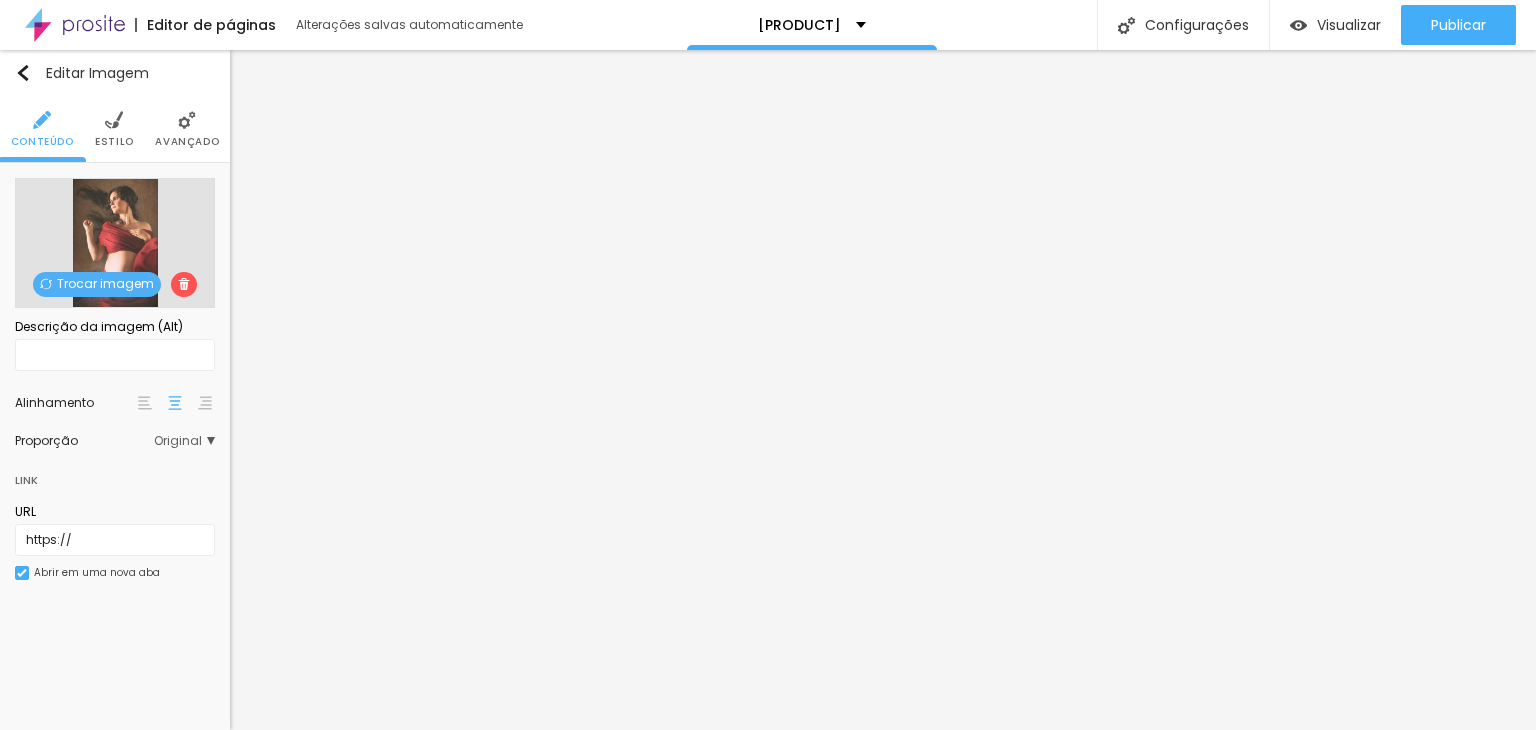 click on "Trocar imagem" at bounding box center [97, 284] 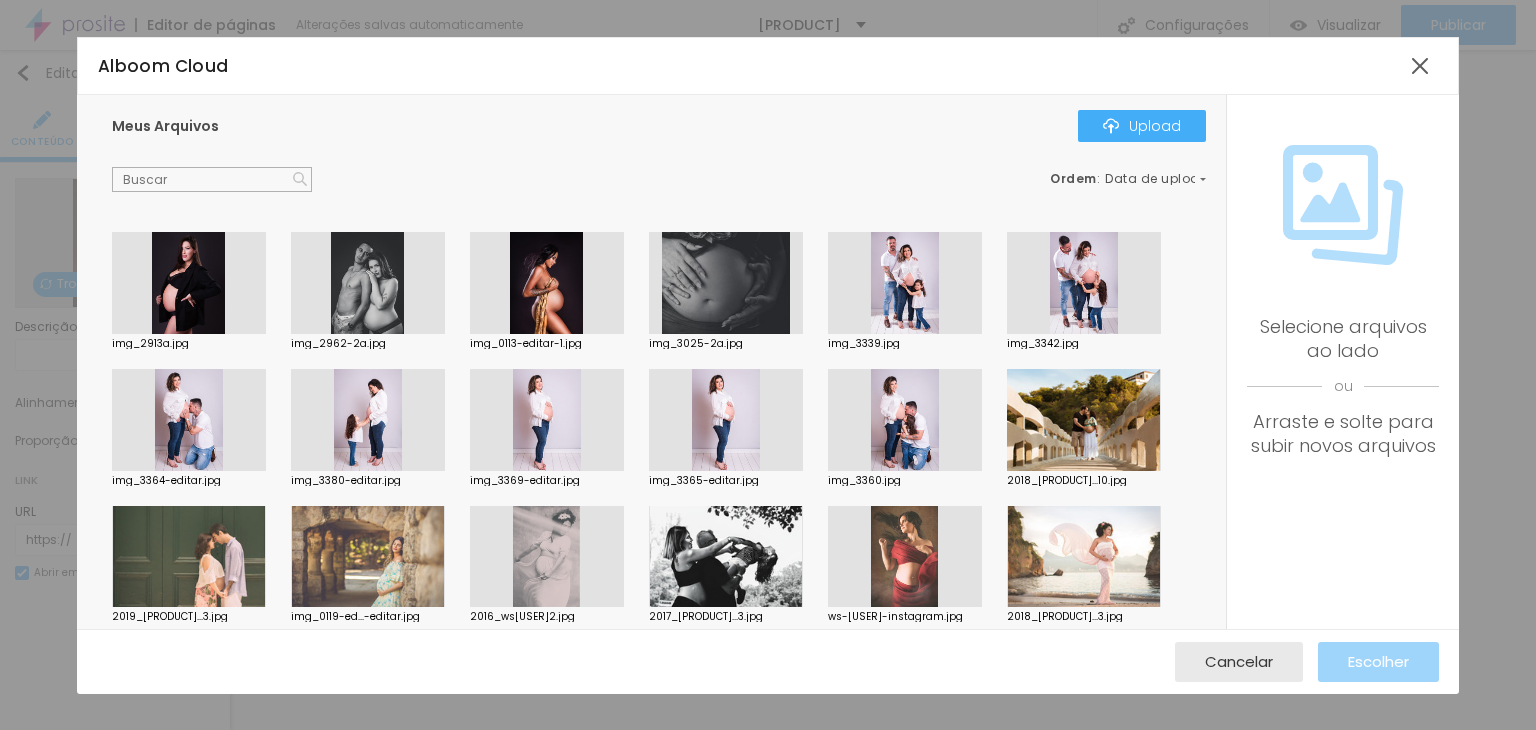 click at bounding box center [189, 283] 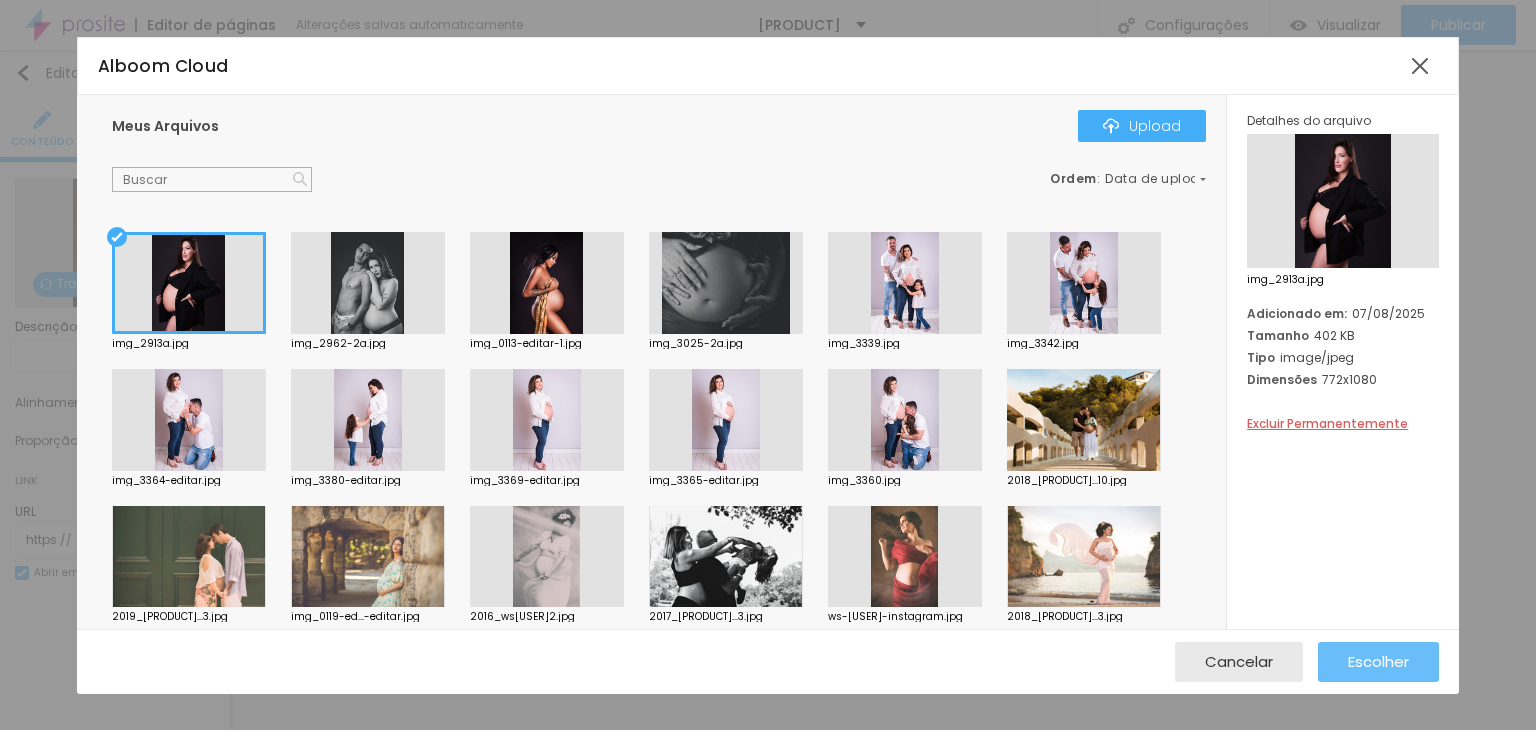 click on "Escolher" at bounding box center [1378, 661] 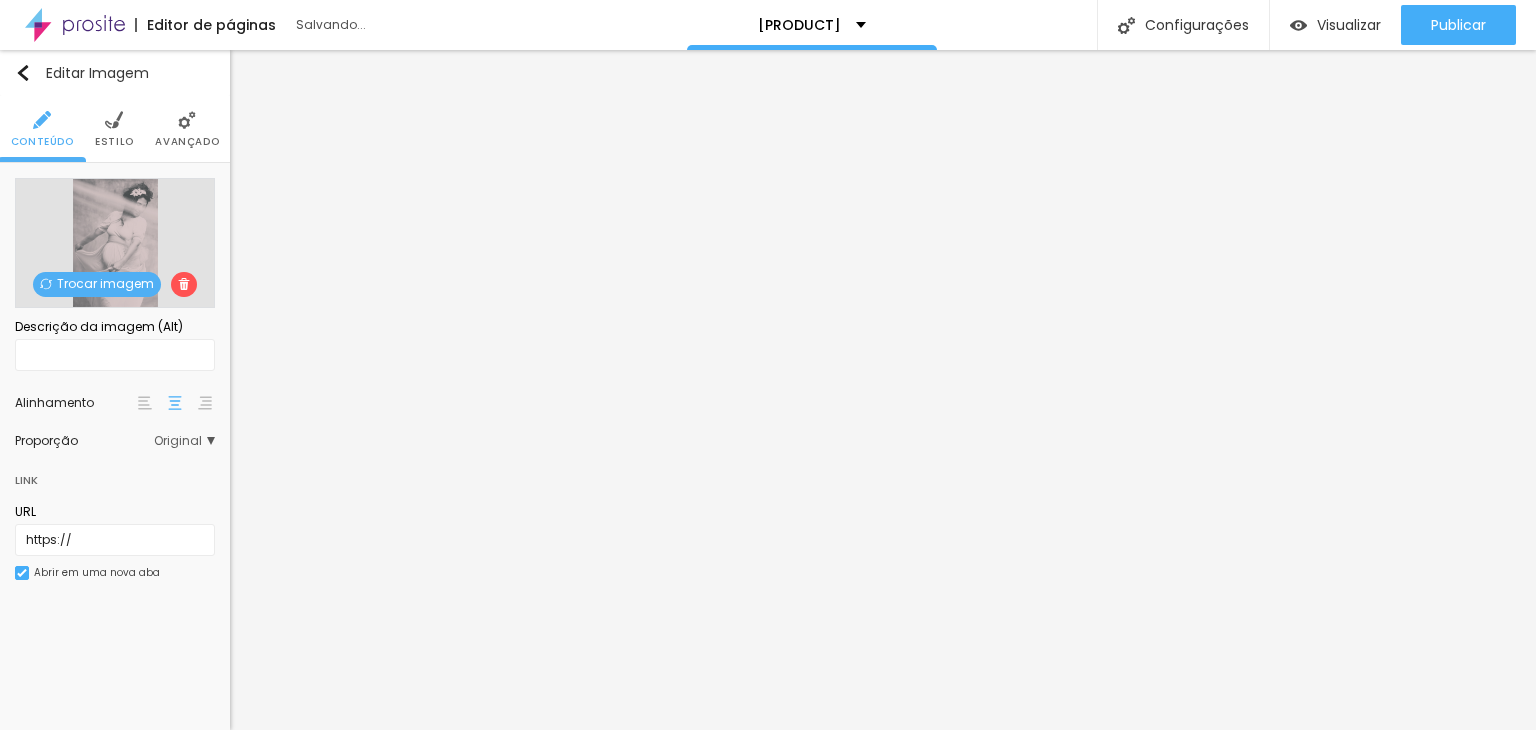 click on "Trocar imagem" at bounding box center (97, 284) 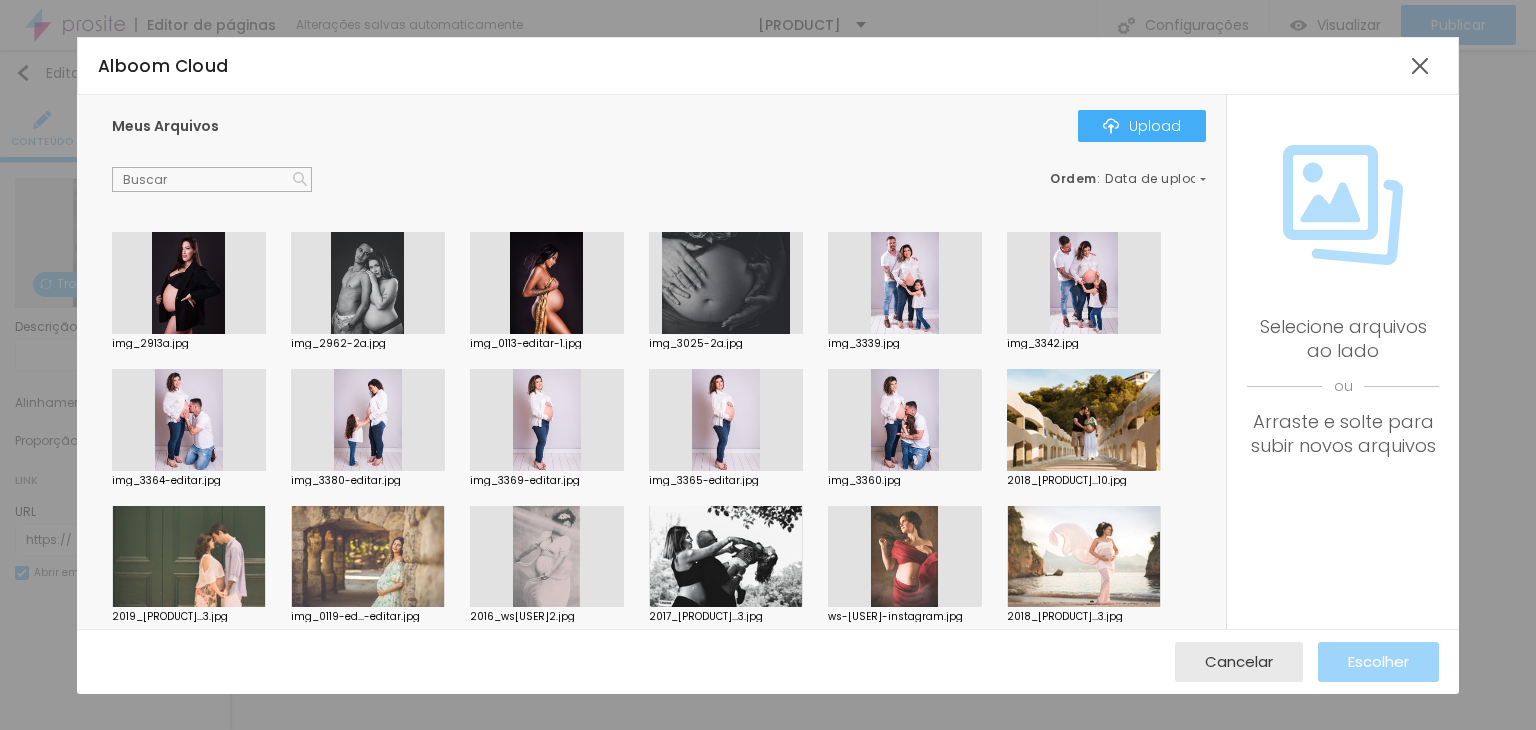 click at bounding box center (368, 283) 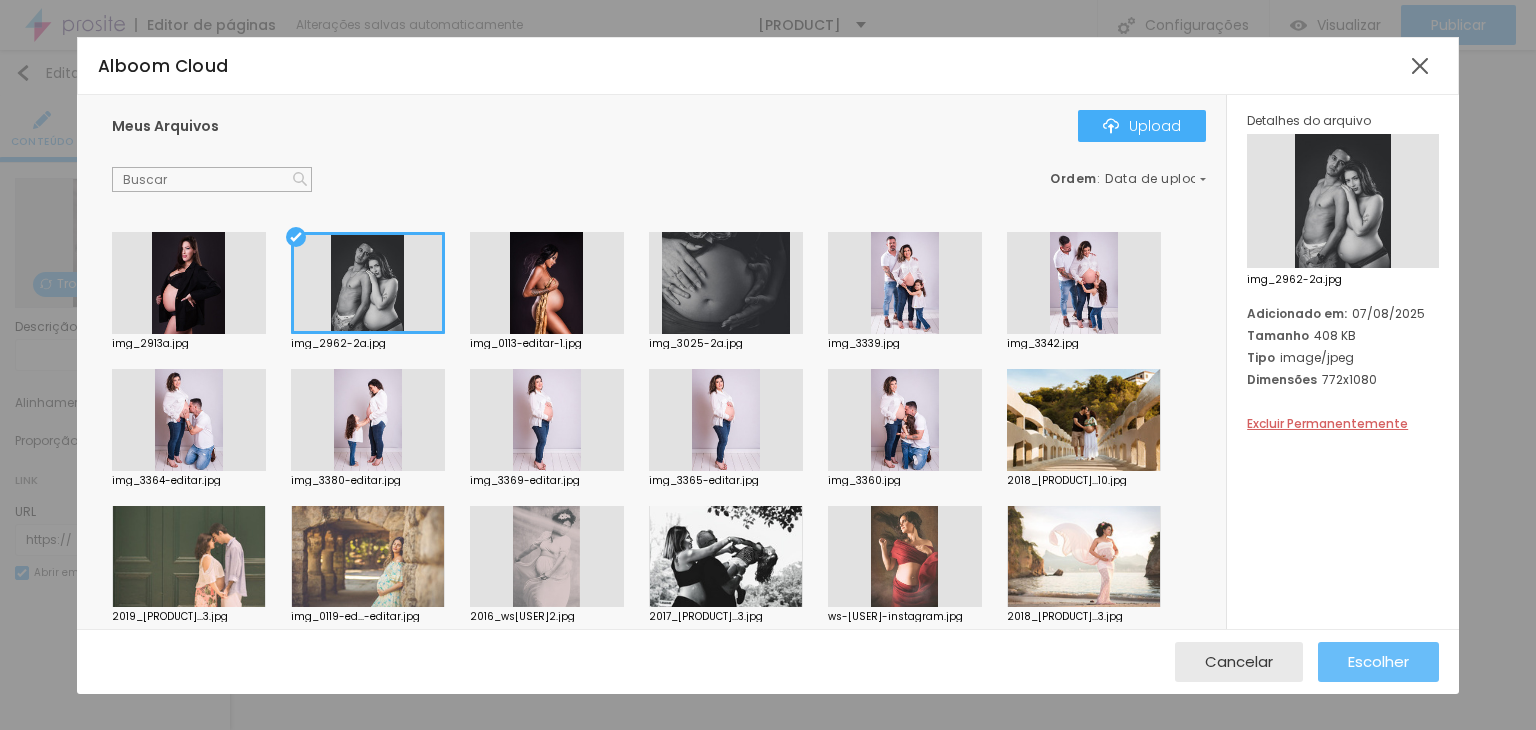 click on "Escolher" at bounding box center [1378, 661] 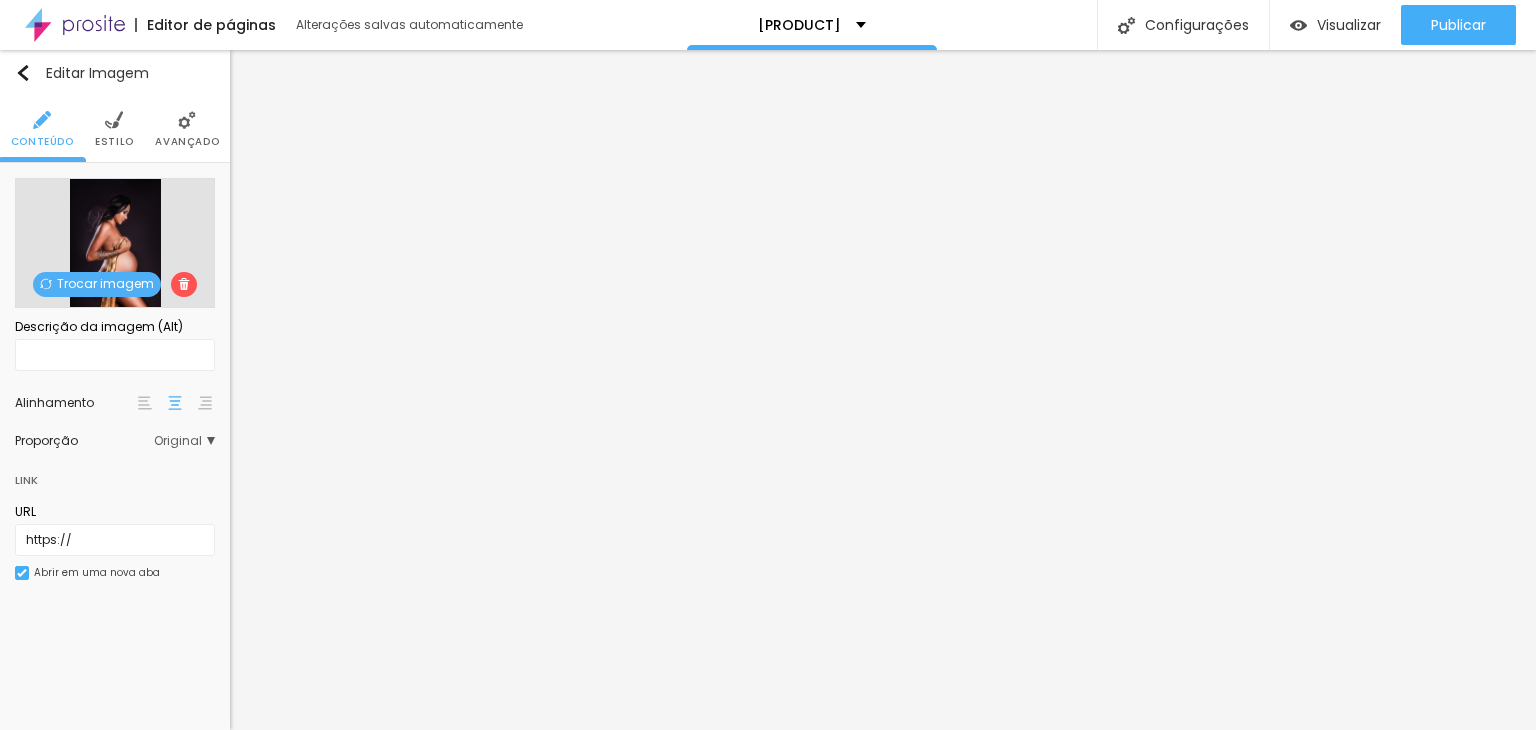 click on "Original" at bounding box center [184, 441] 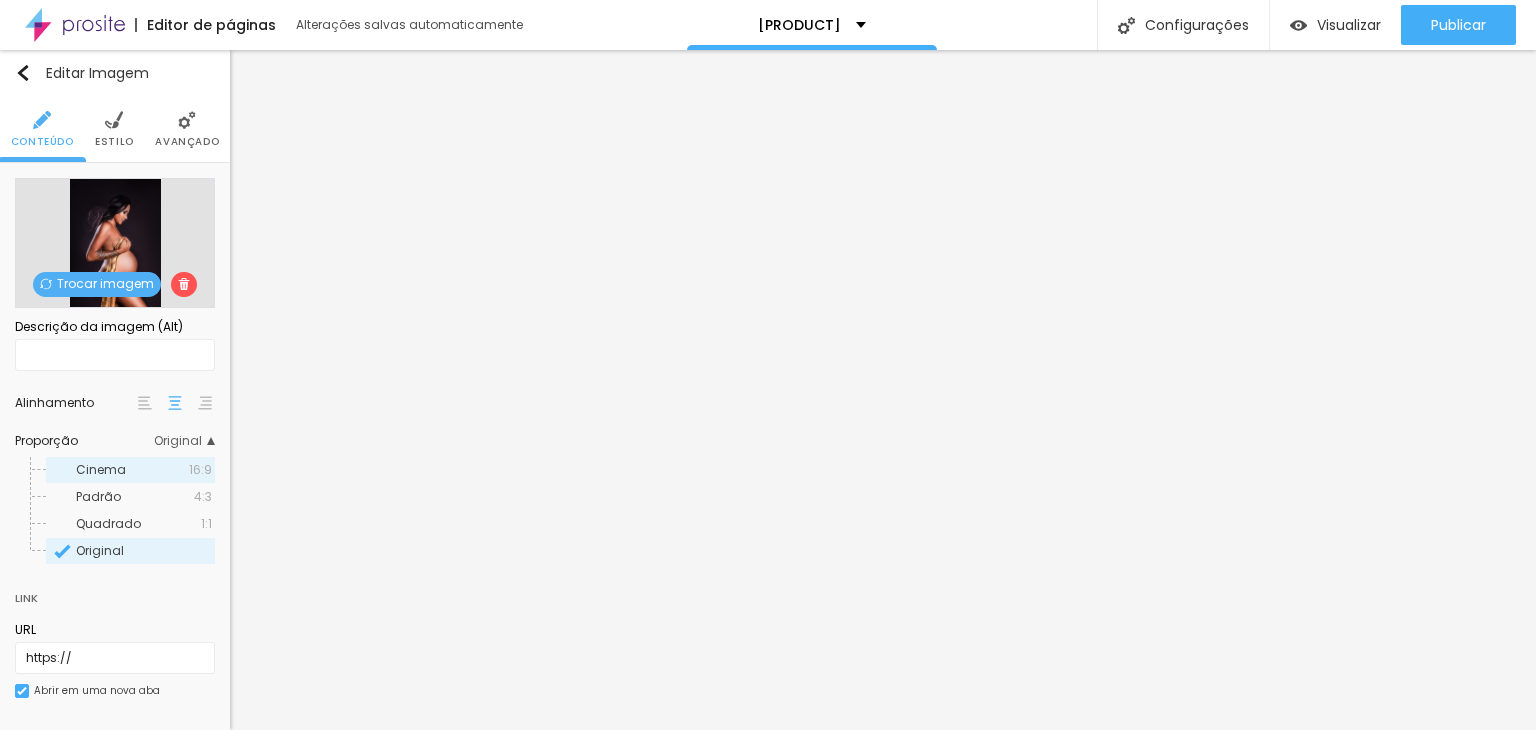 click on "Cinema 16:9" at bounding box center [130, 470] 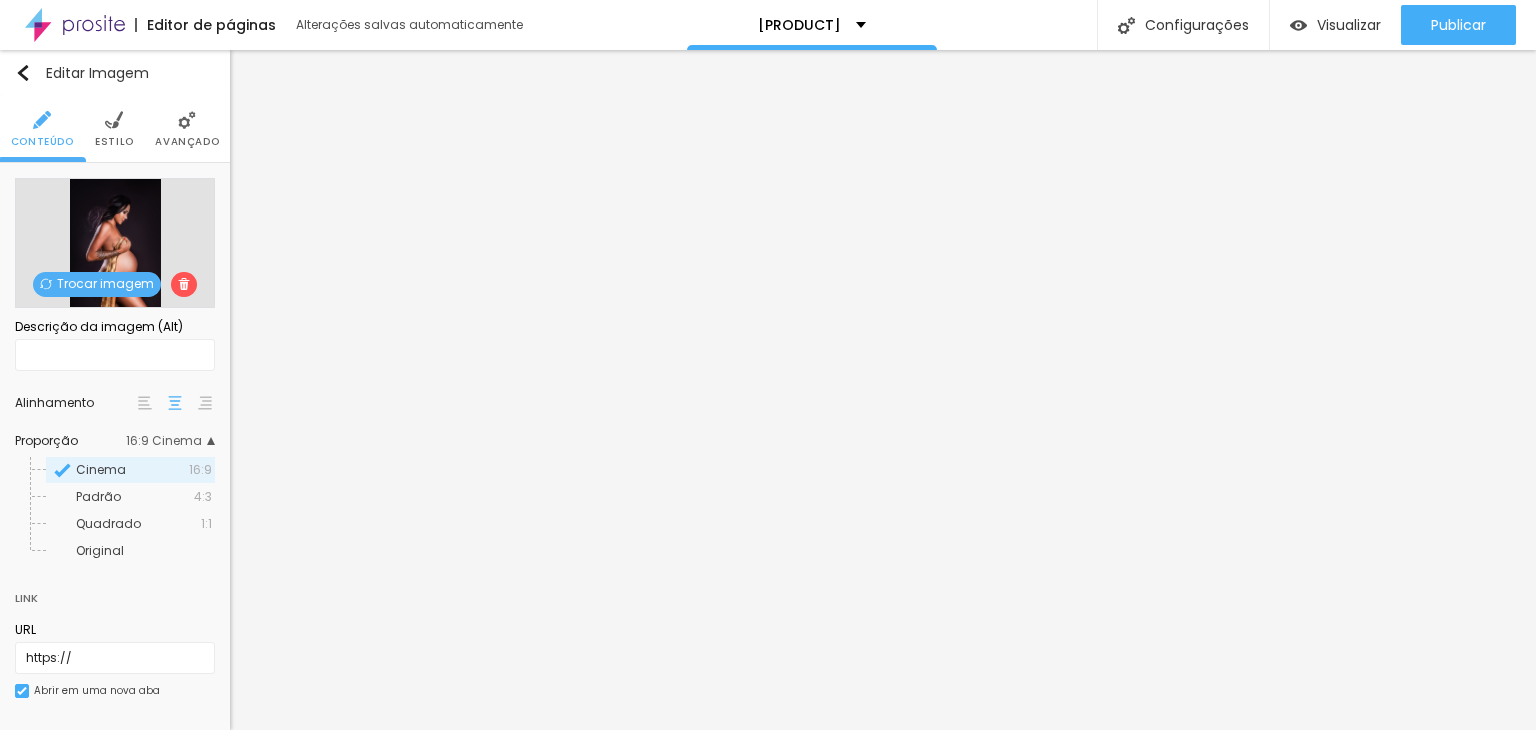 click on "Cinema 16:9" at bounding box center (130, 470) 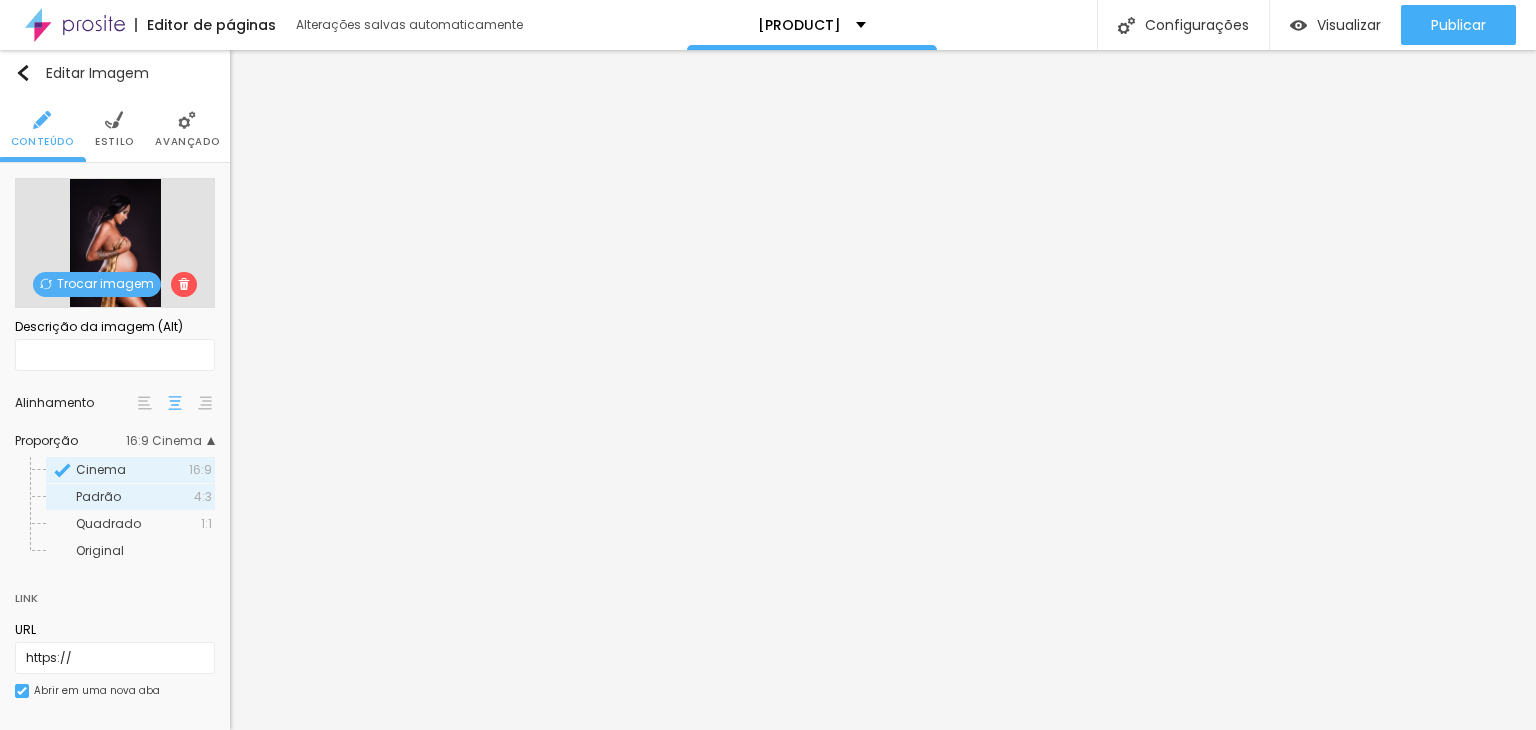 click on "Padrão" at bounding box center (135, 497) 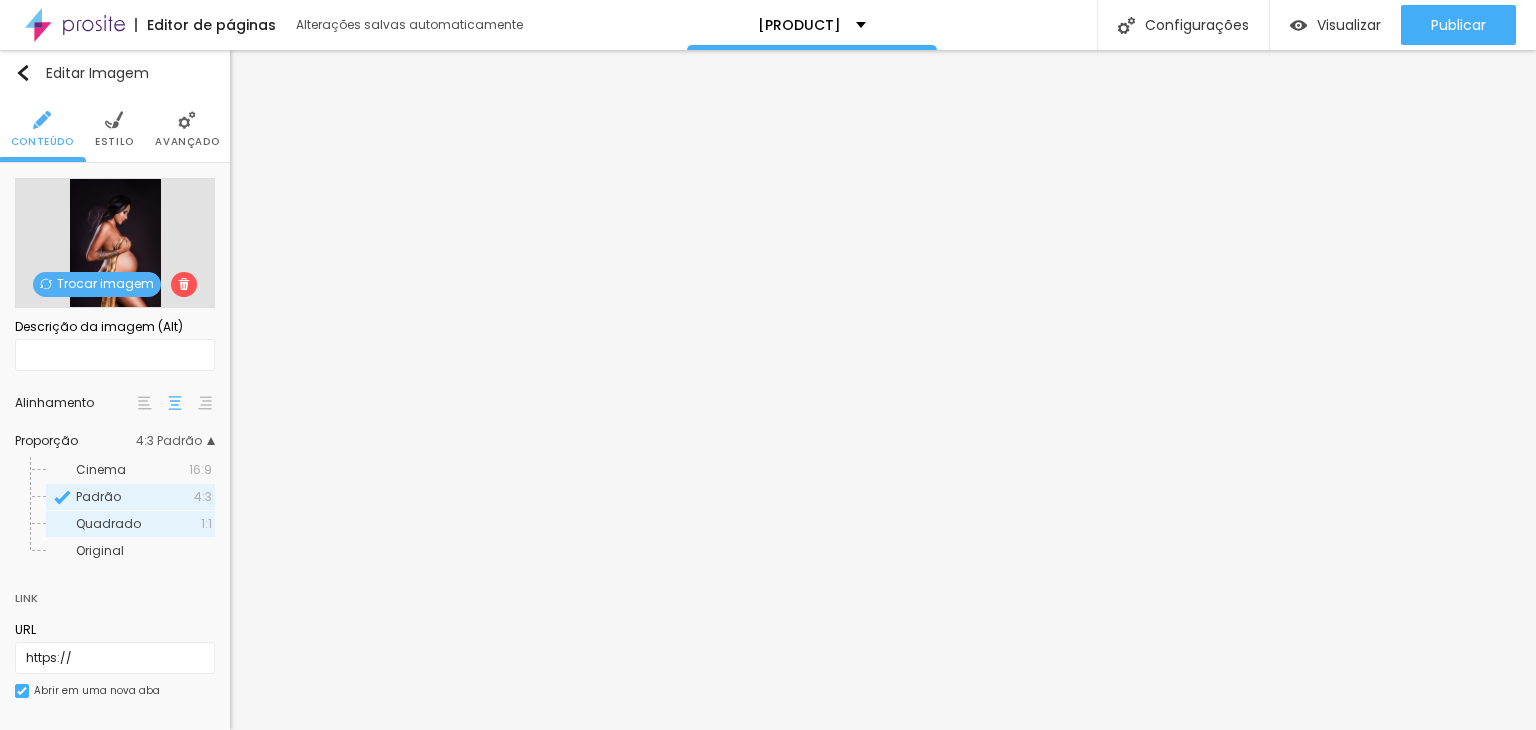 click on "Quadrado" at bounding box center [108, 523] 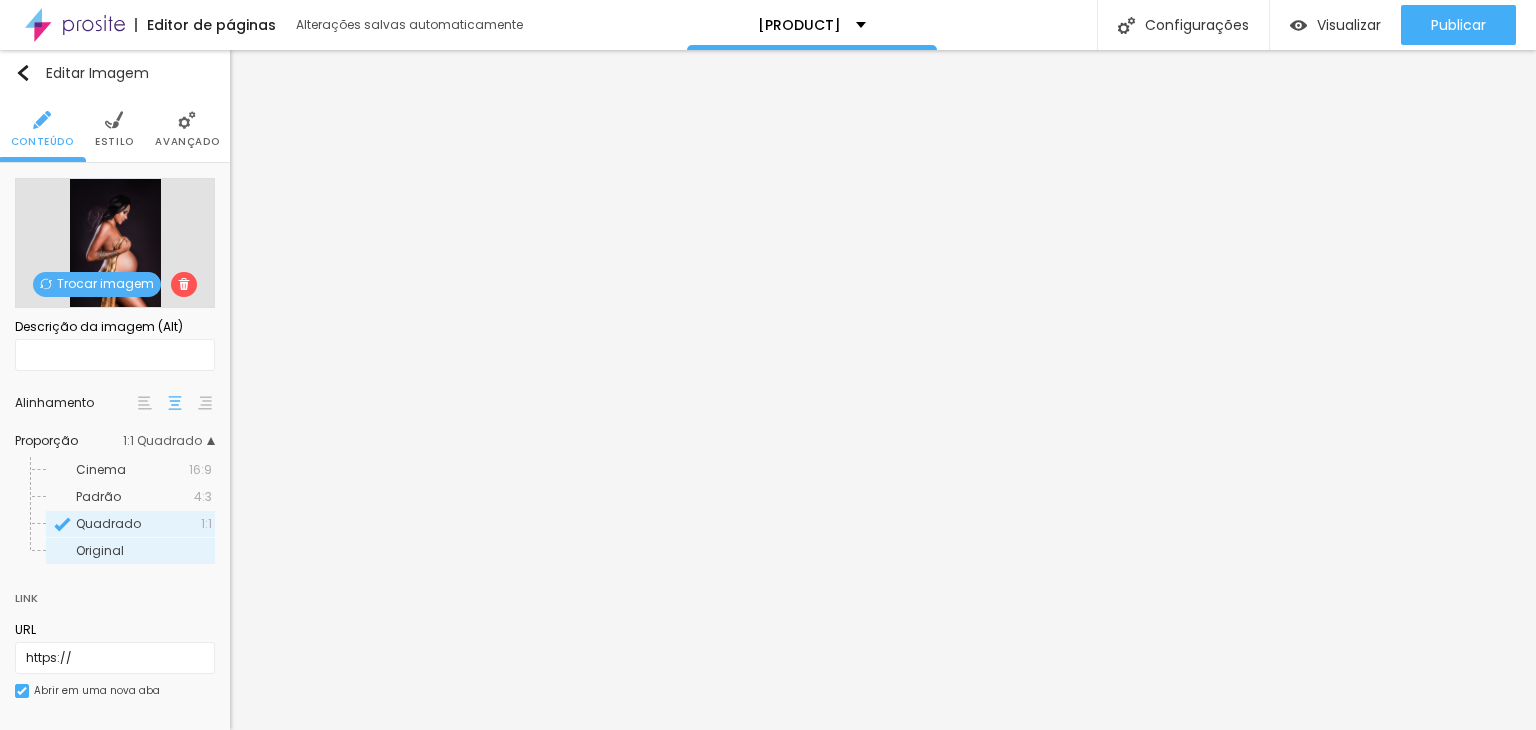click on "Original" at bounding box center [130, 551] 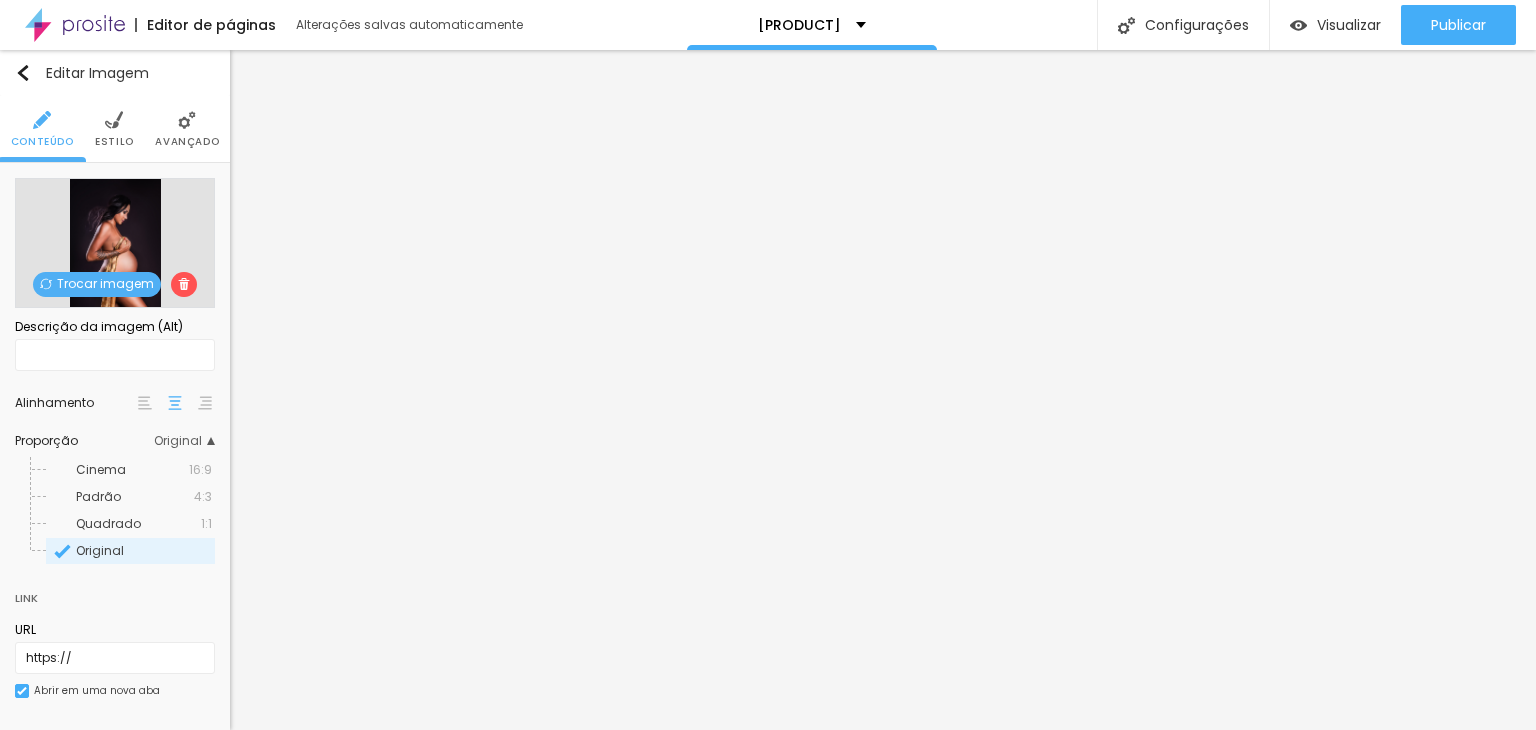 click on "Estilo" at bounding box center (114, 129) 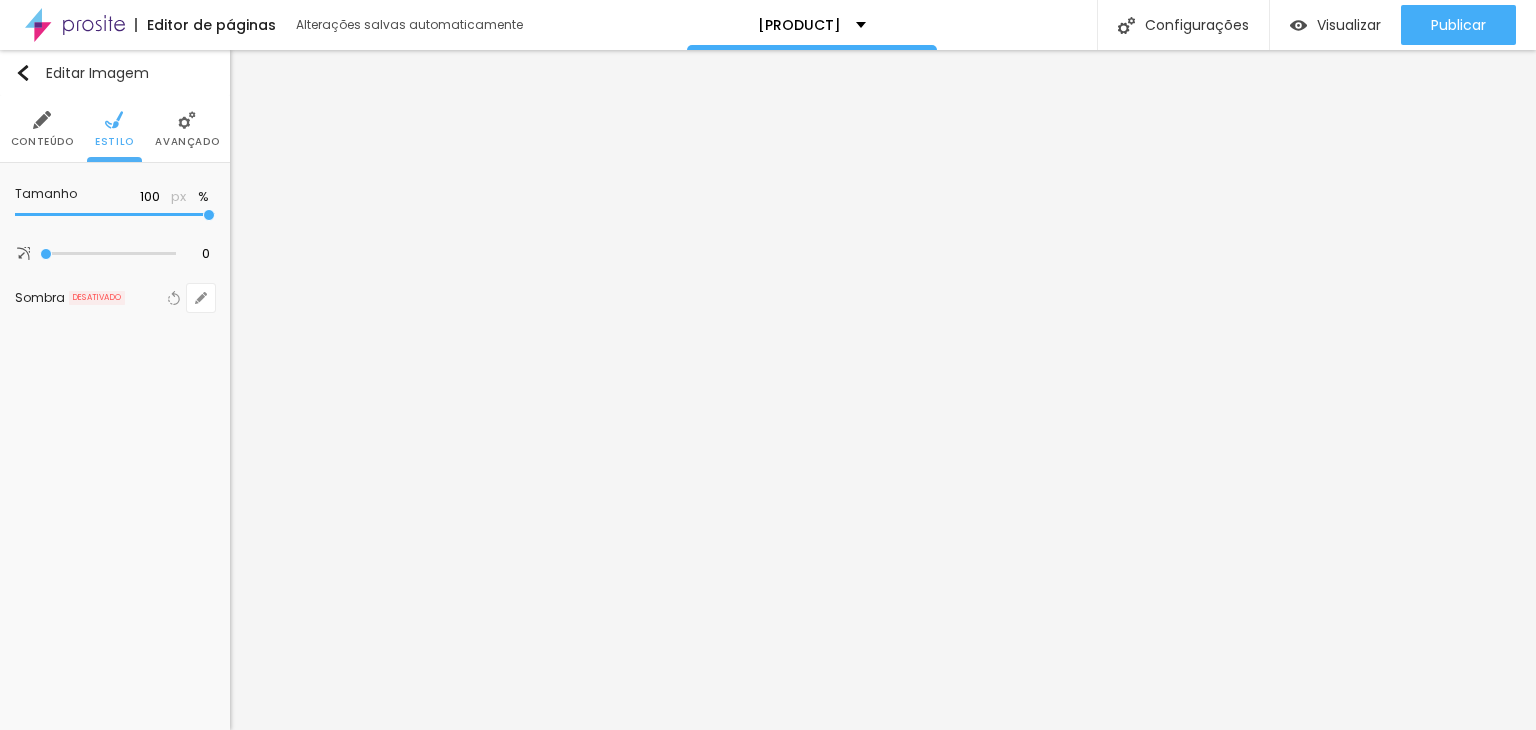 type on "95" 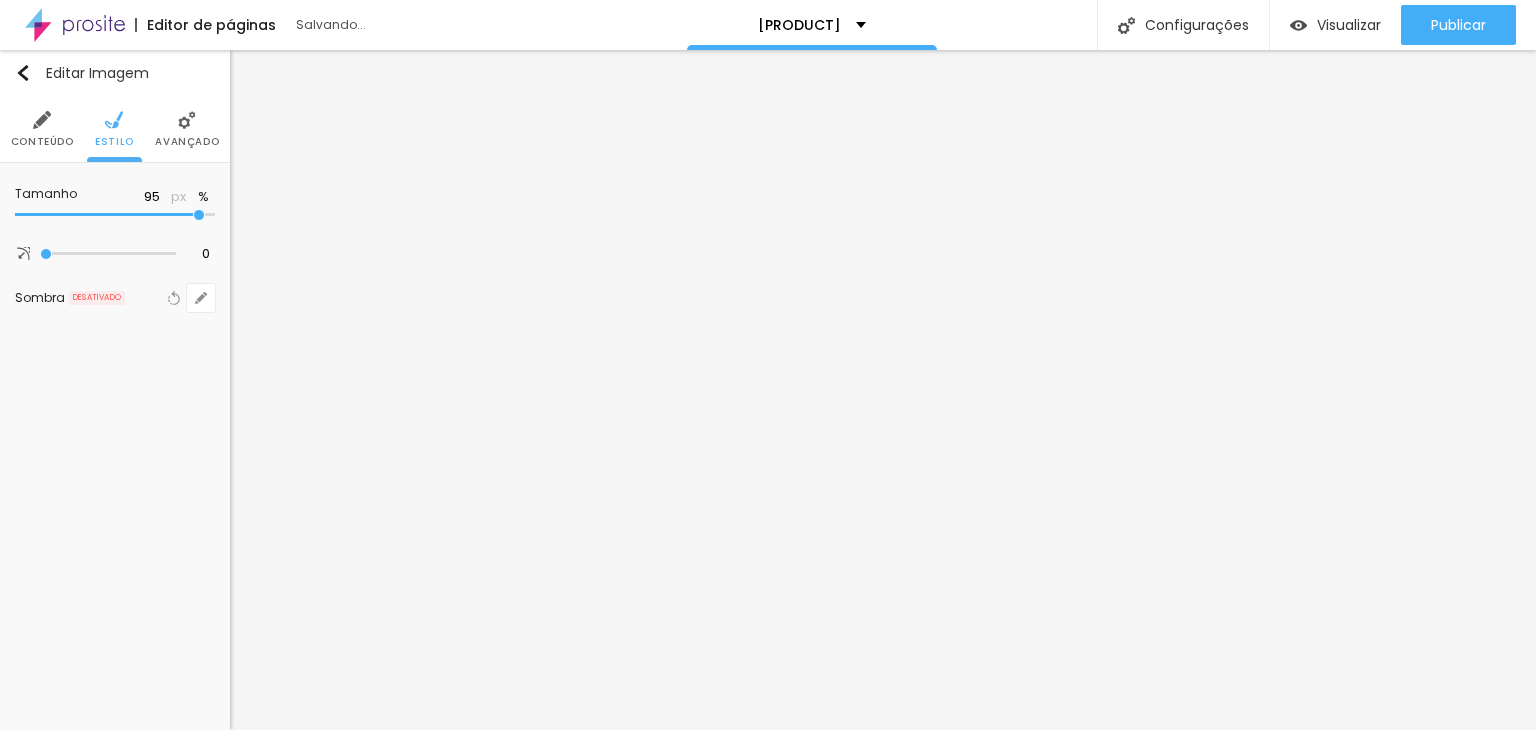 type on "90" 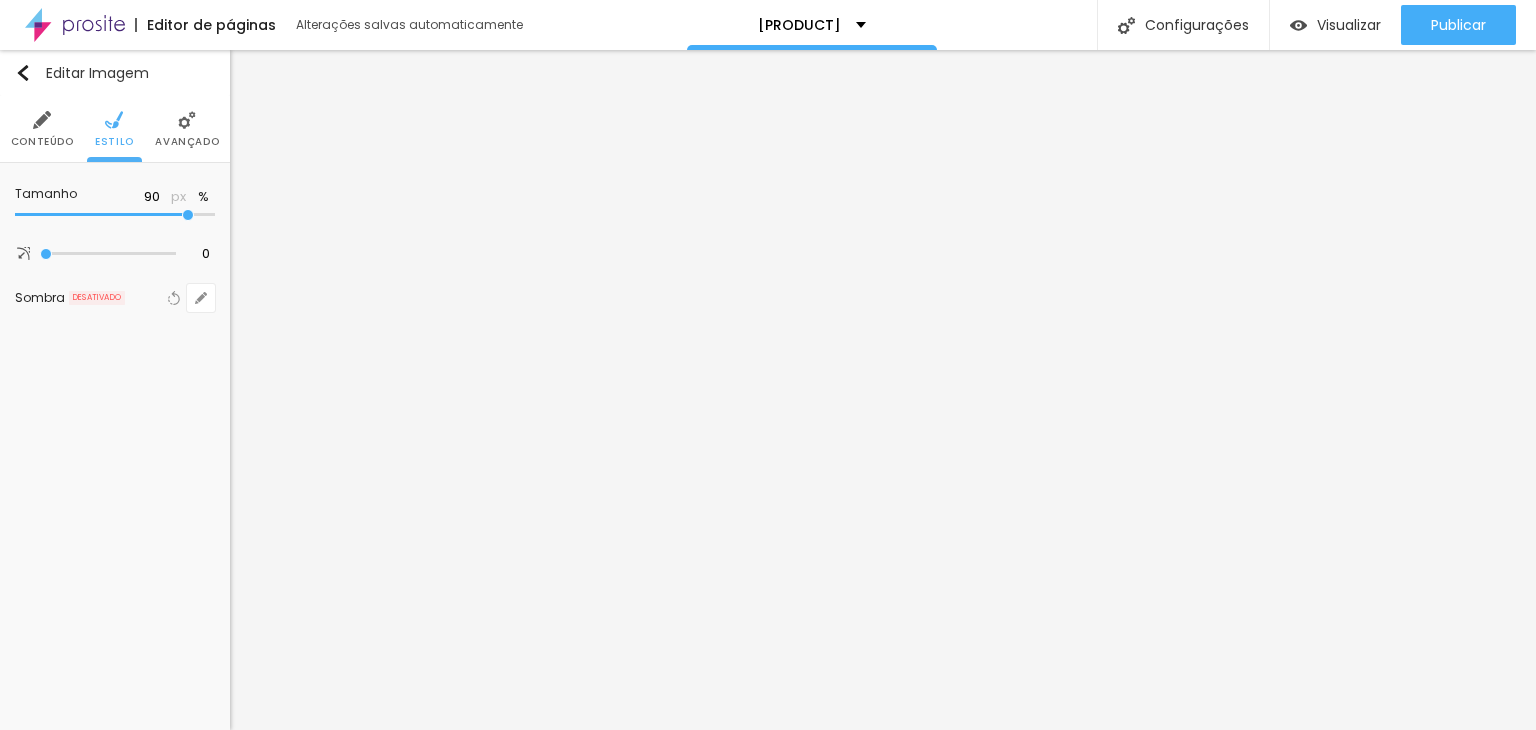drag, startPoint x: 207, startPoint y: 214, endPoint x: 190, endPoint y: 217, distance: 17.262676 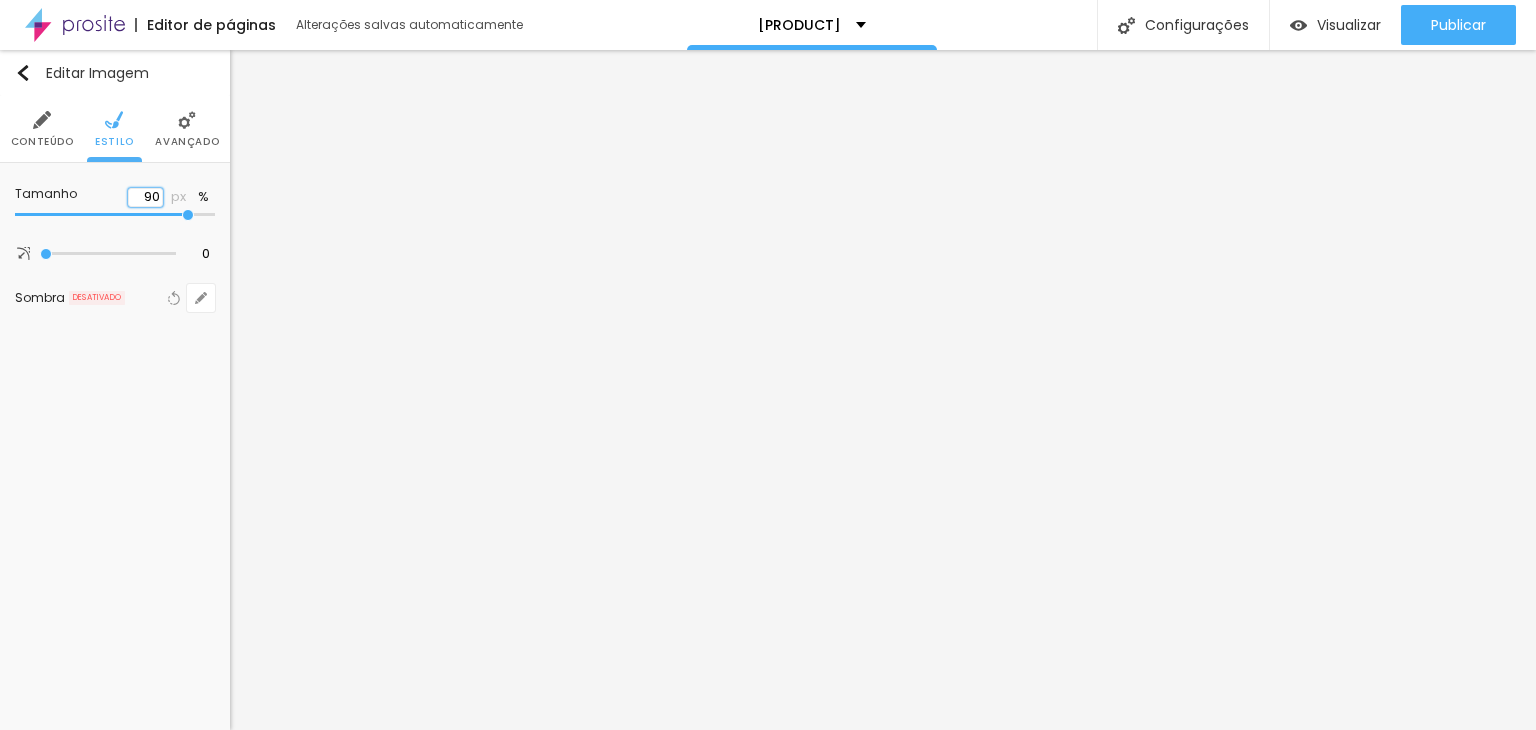 drag, startPoint x: 164, startPoint y: 198, endPoint x: 149, endPoint y: 201, distance: 15.297058 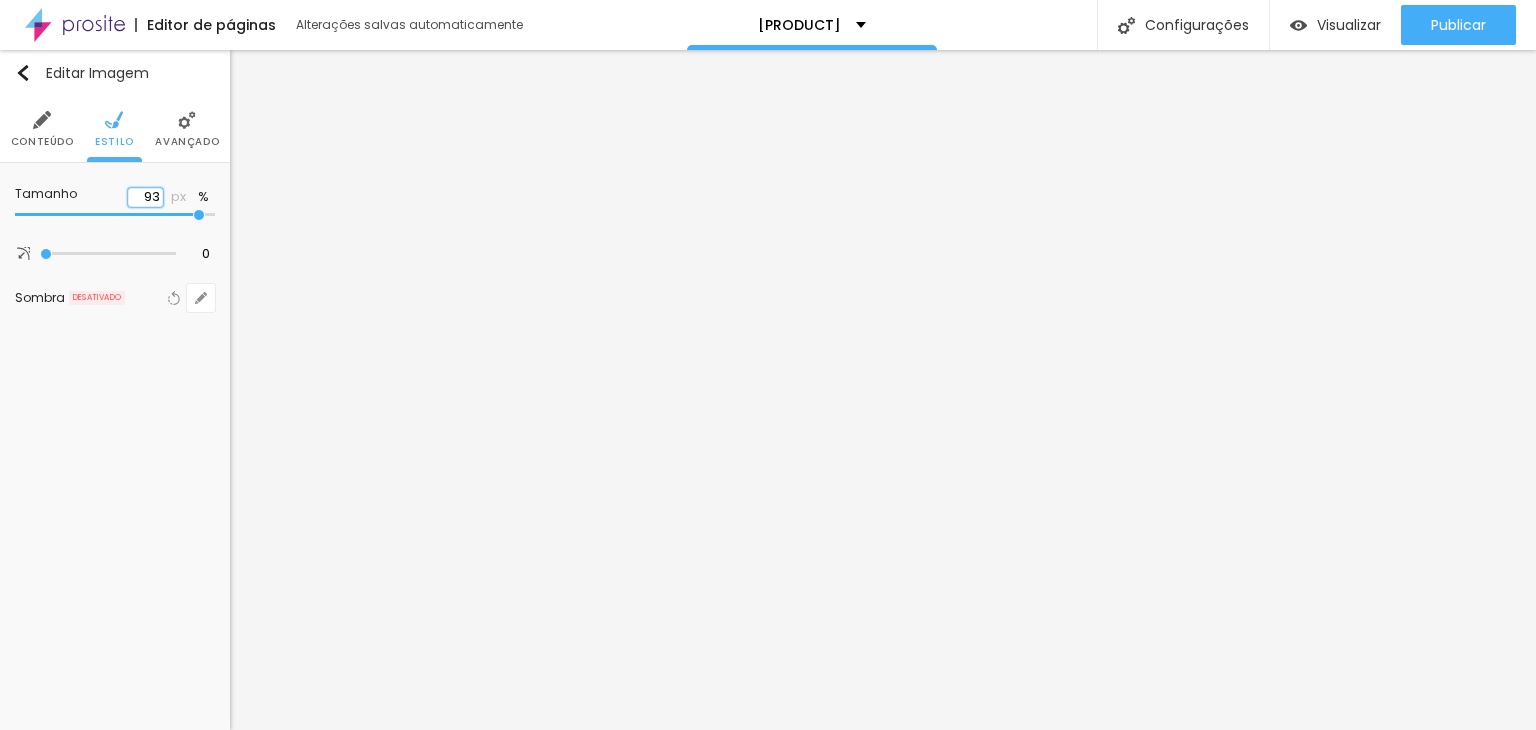 type on "95" 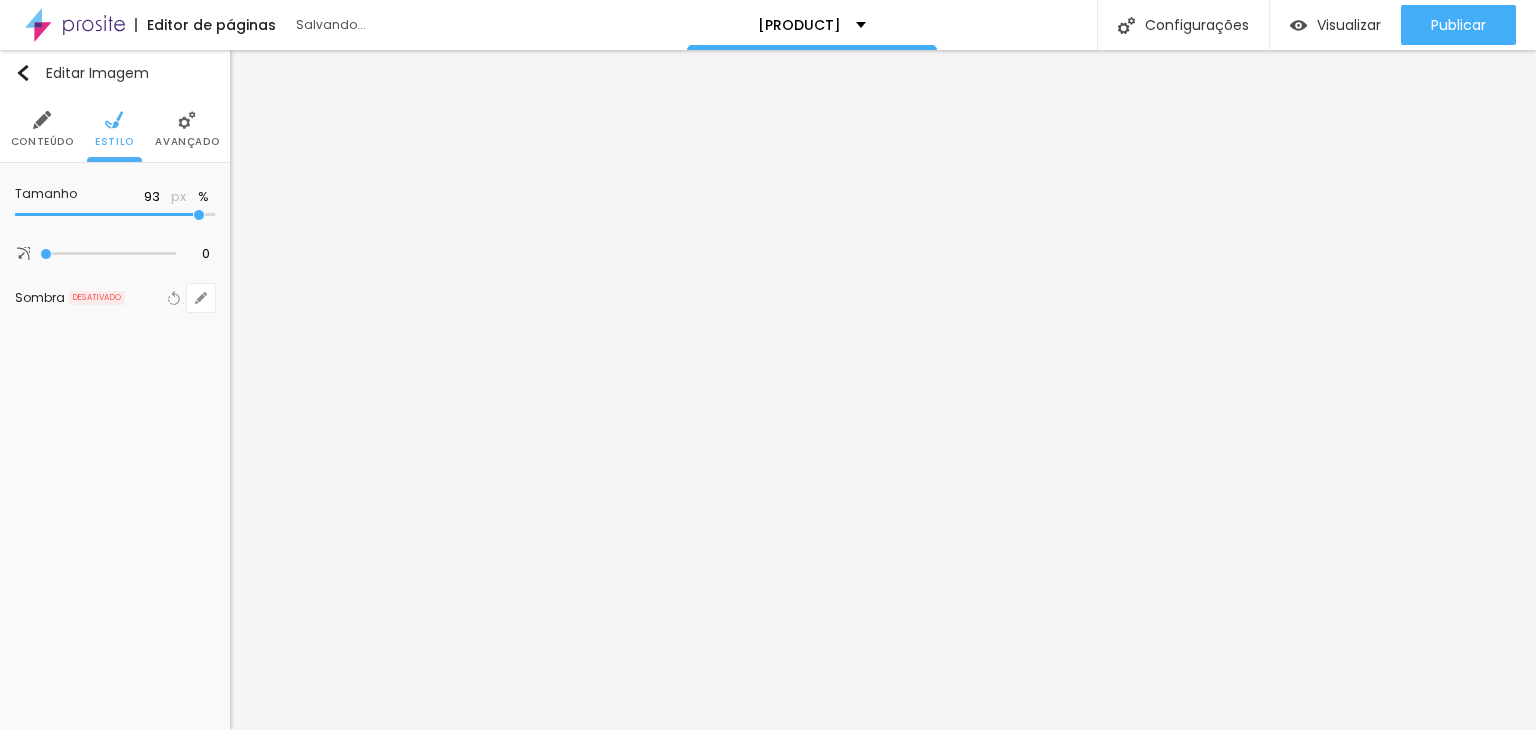 click on "Editar Imagem Conteúdo Estilo Avançado Tamanho 93 px % 0 Borda arredondada Sombra DESATIVADO Voltar ao padrão" at bounding box center (115, 390) 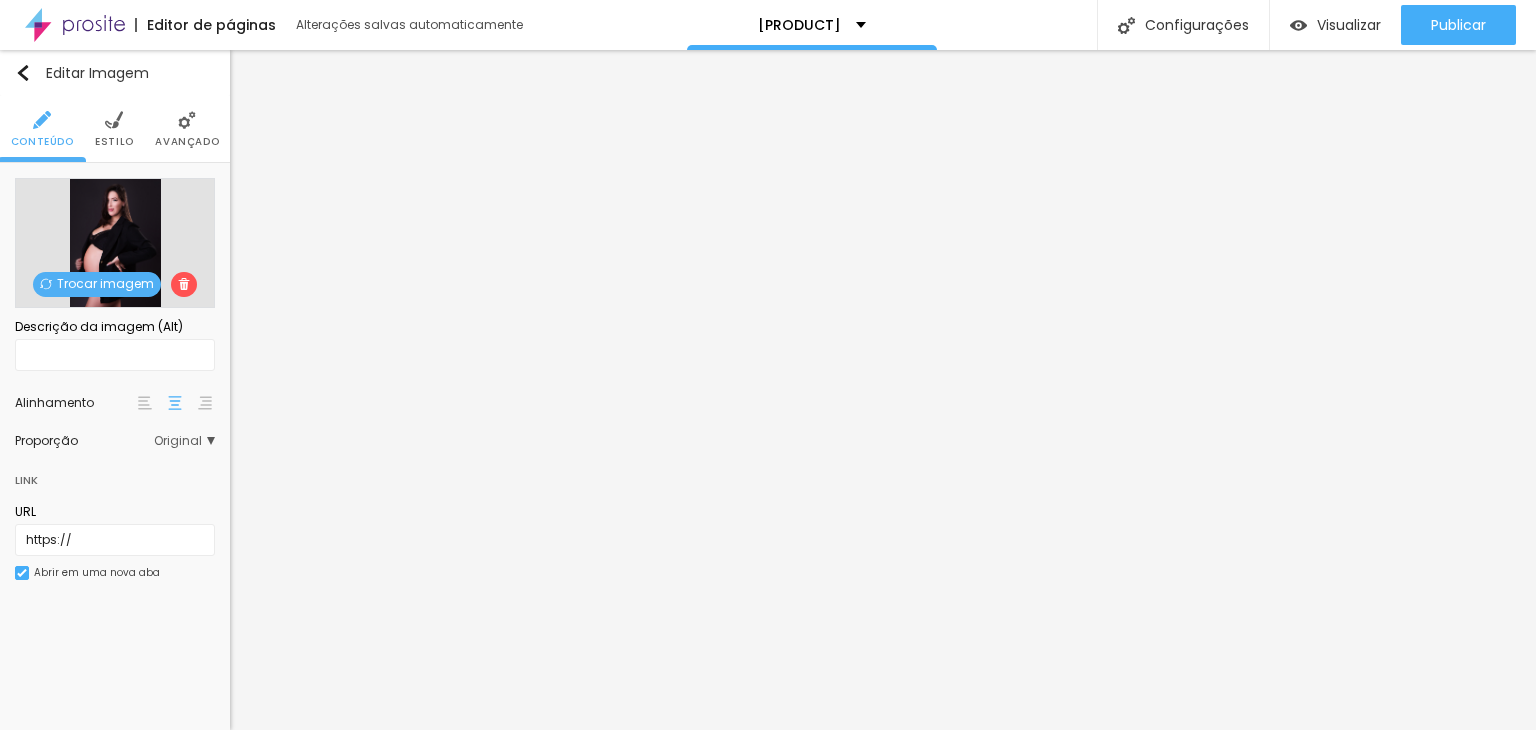 click at bounding box center (187, 120) 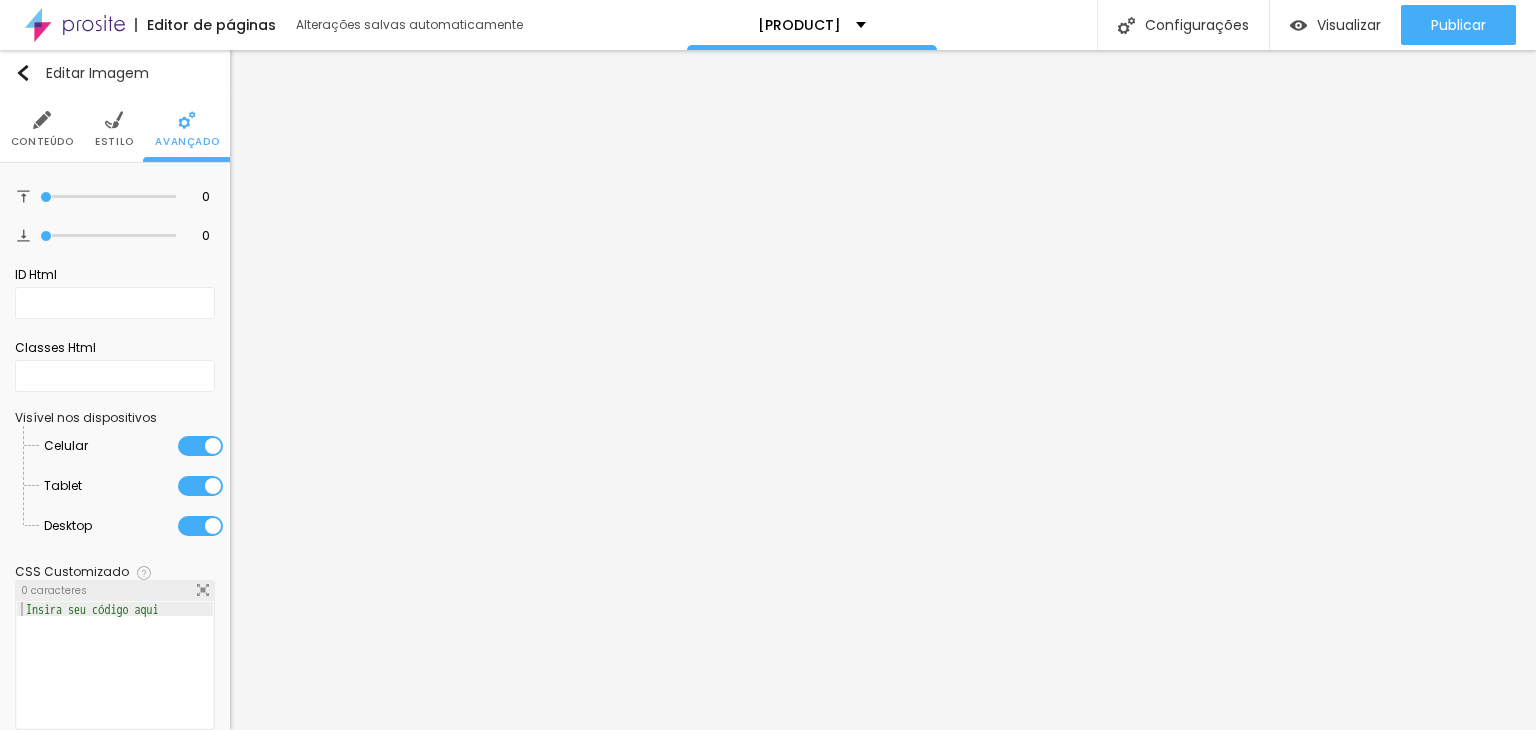click on "Estilo" at bounding box center [114, 129] 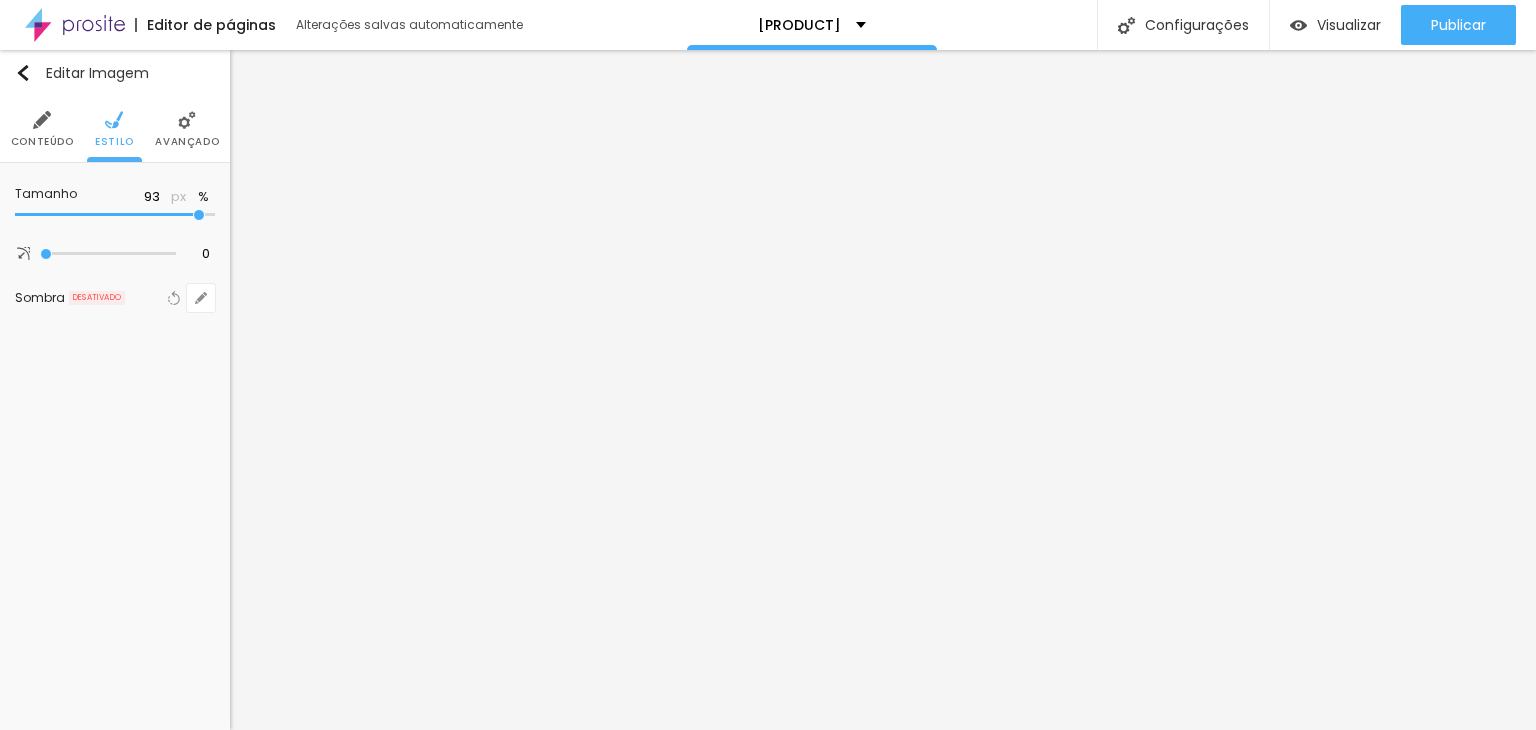click on "Conteúdo" at bounding box center [42, 142] 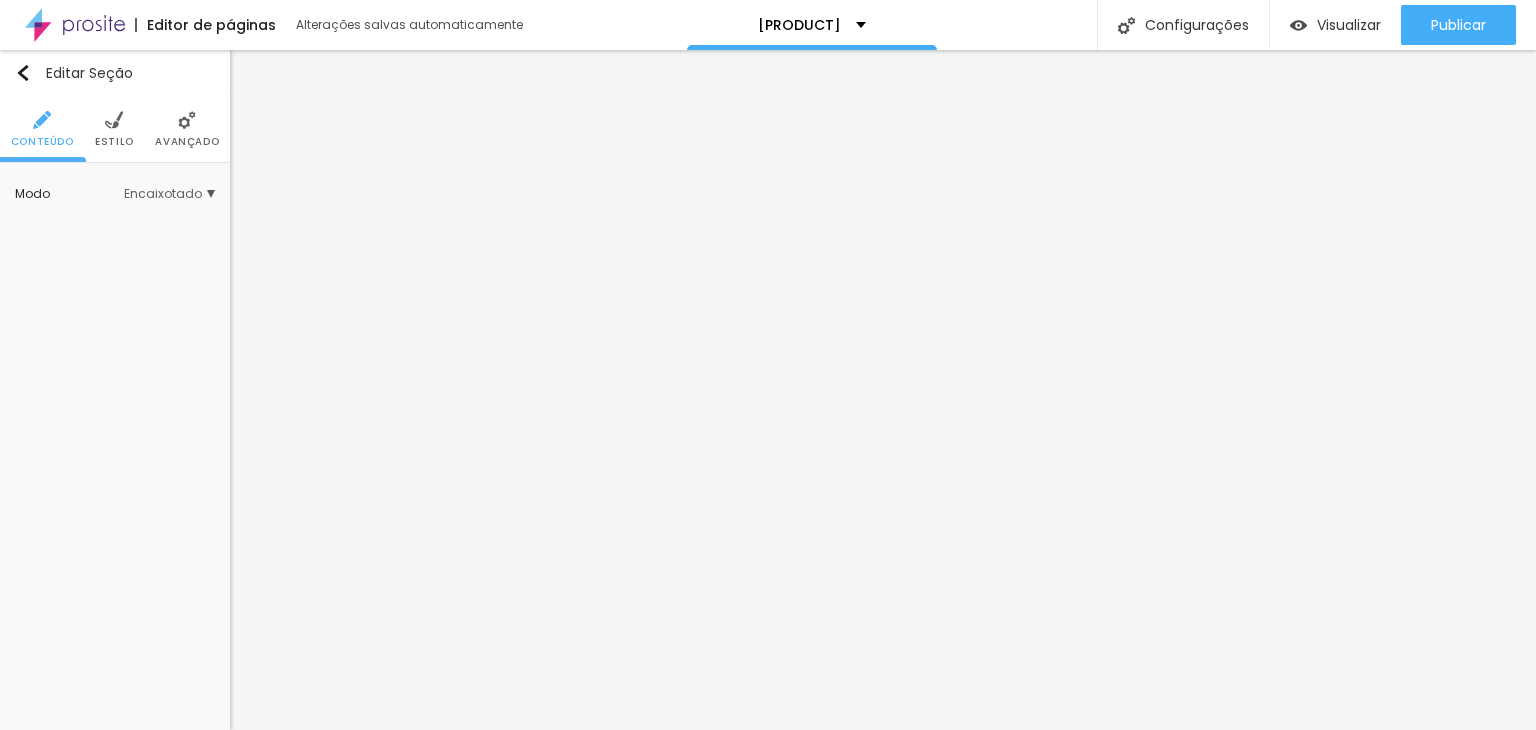 click on "Estilo" at bounding box center [114, 129] 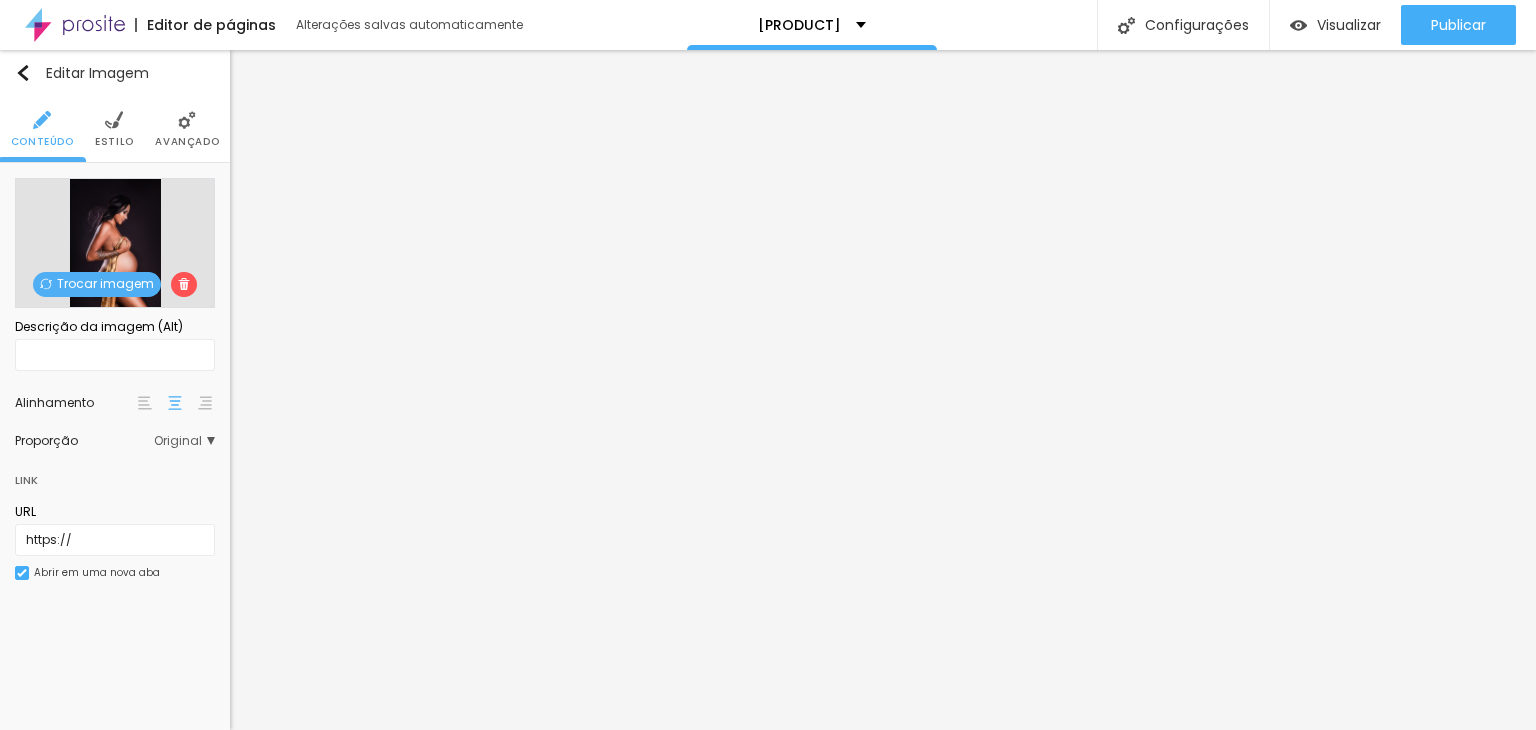 click at bounding box center (114, 120) 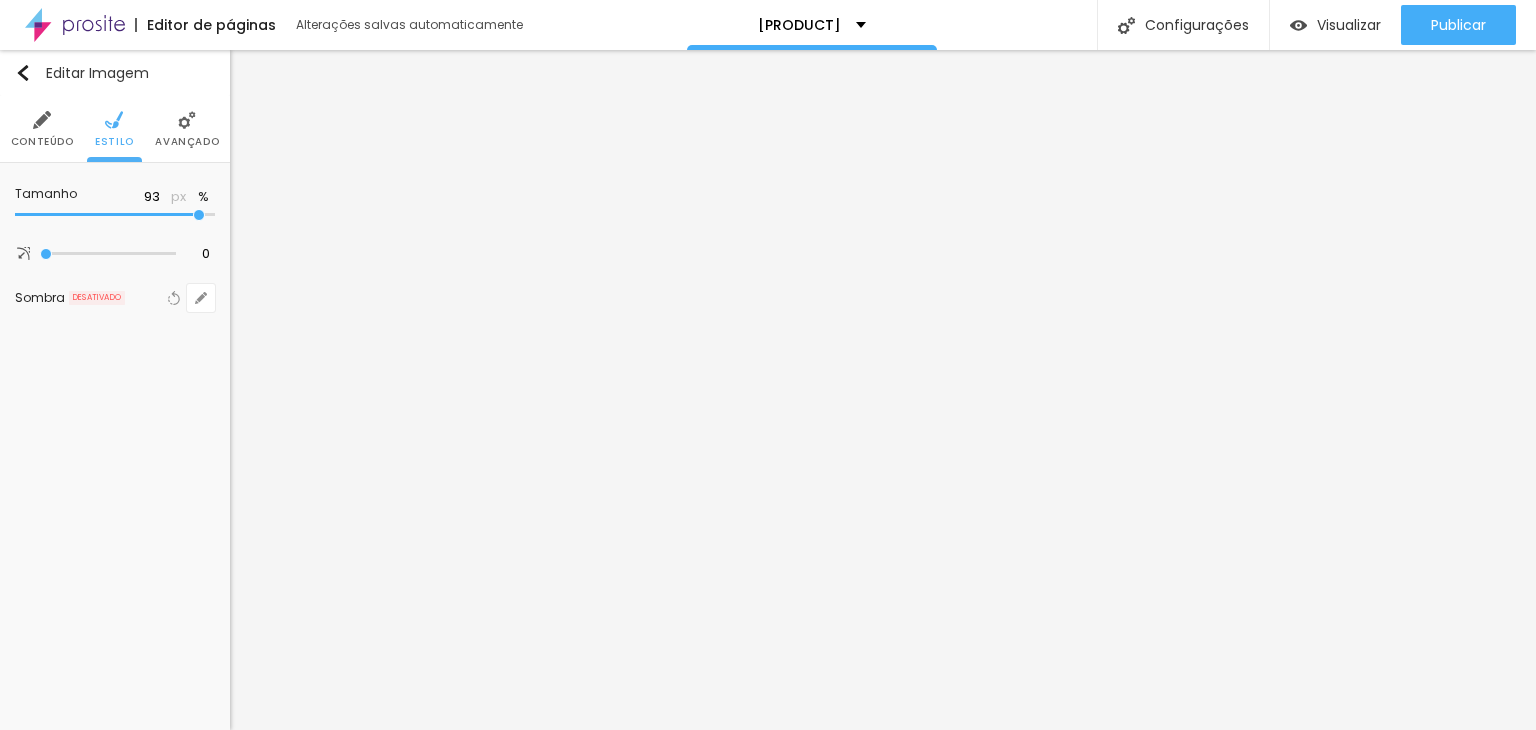 click on "Avançado" at bounding box center [187, 142] 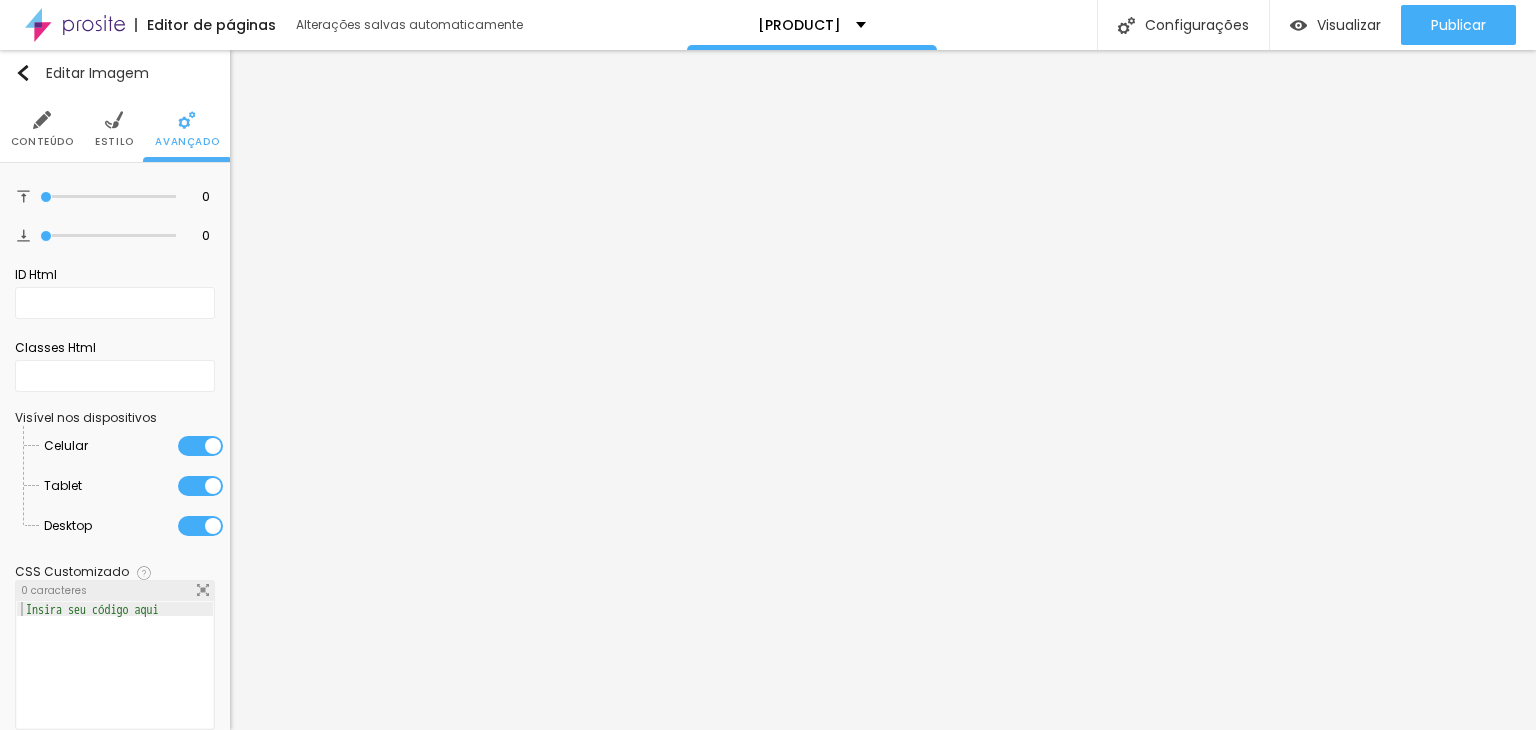 click on "Estilo" at bounding box center (114, 129) 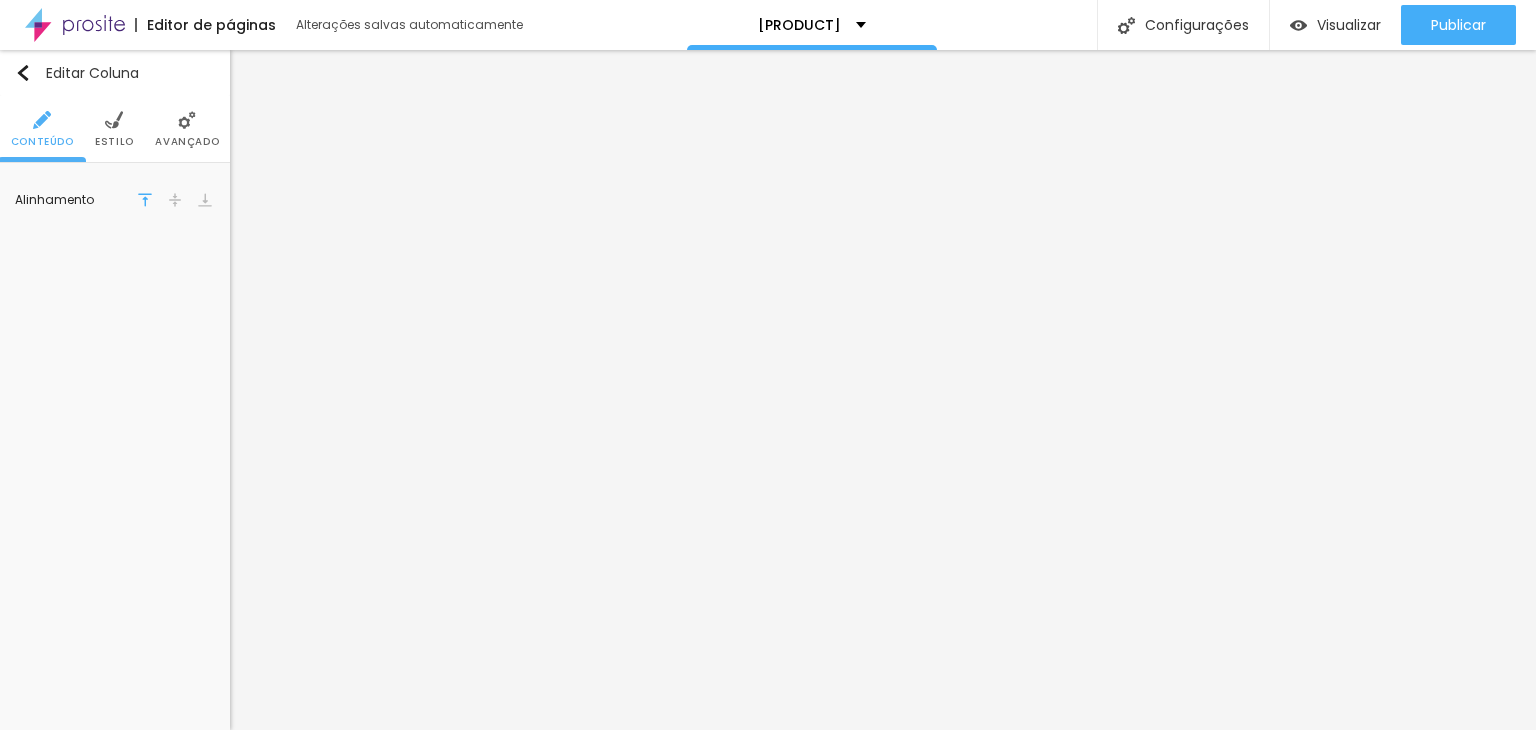 click on "Estilo" at bounding box center [114, 129] 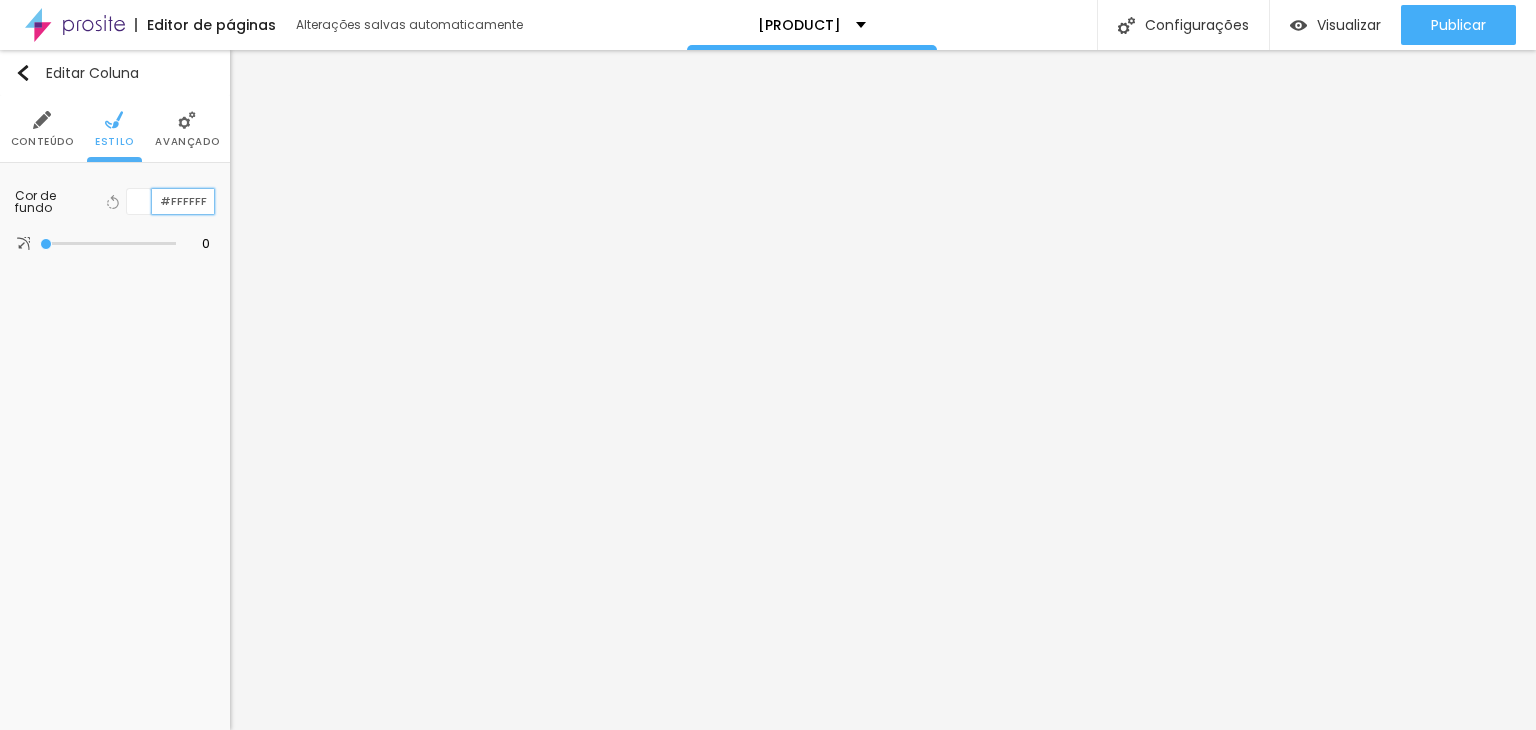 scroll, scrollTop: 0, scrollLeft: 0, axis: both 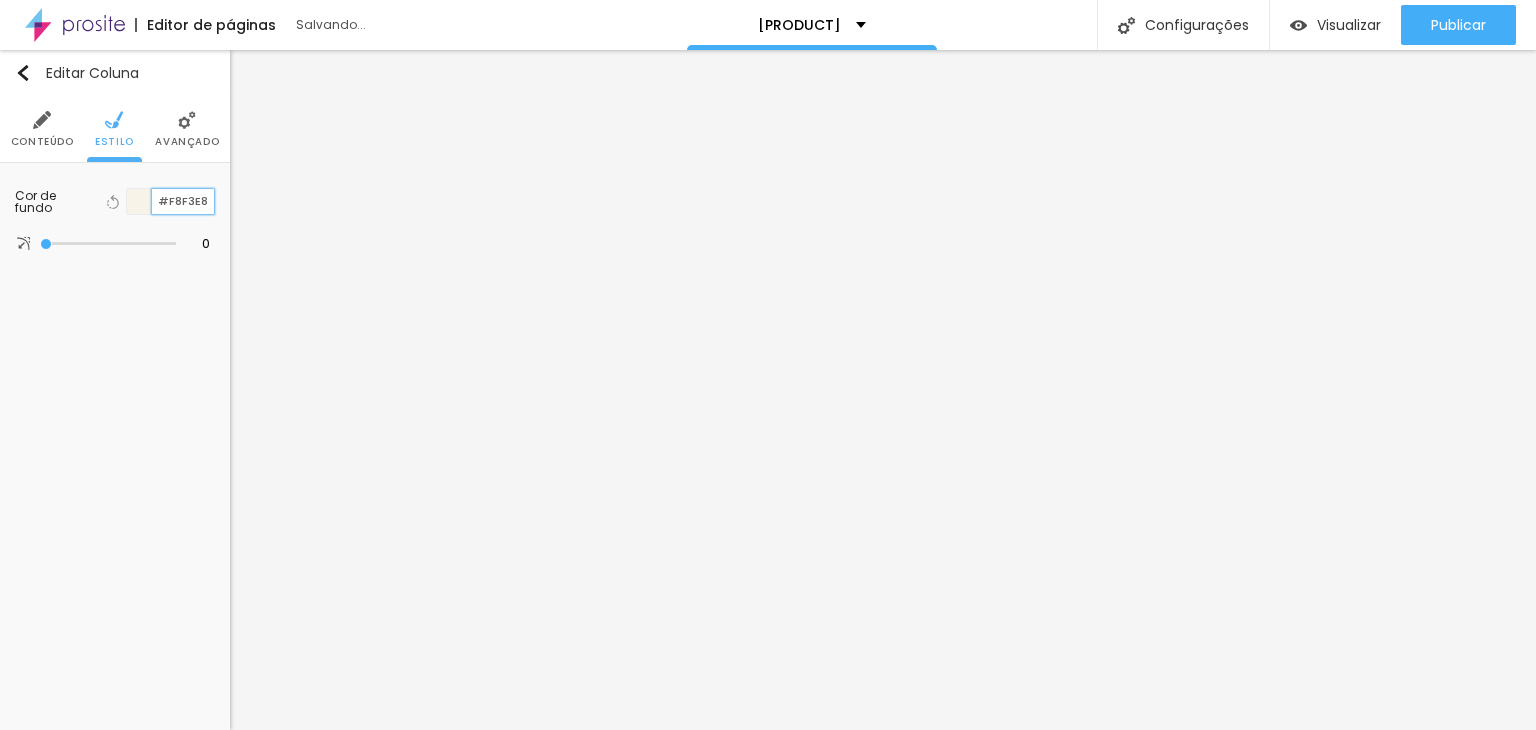 type on "#F8F3E8" 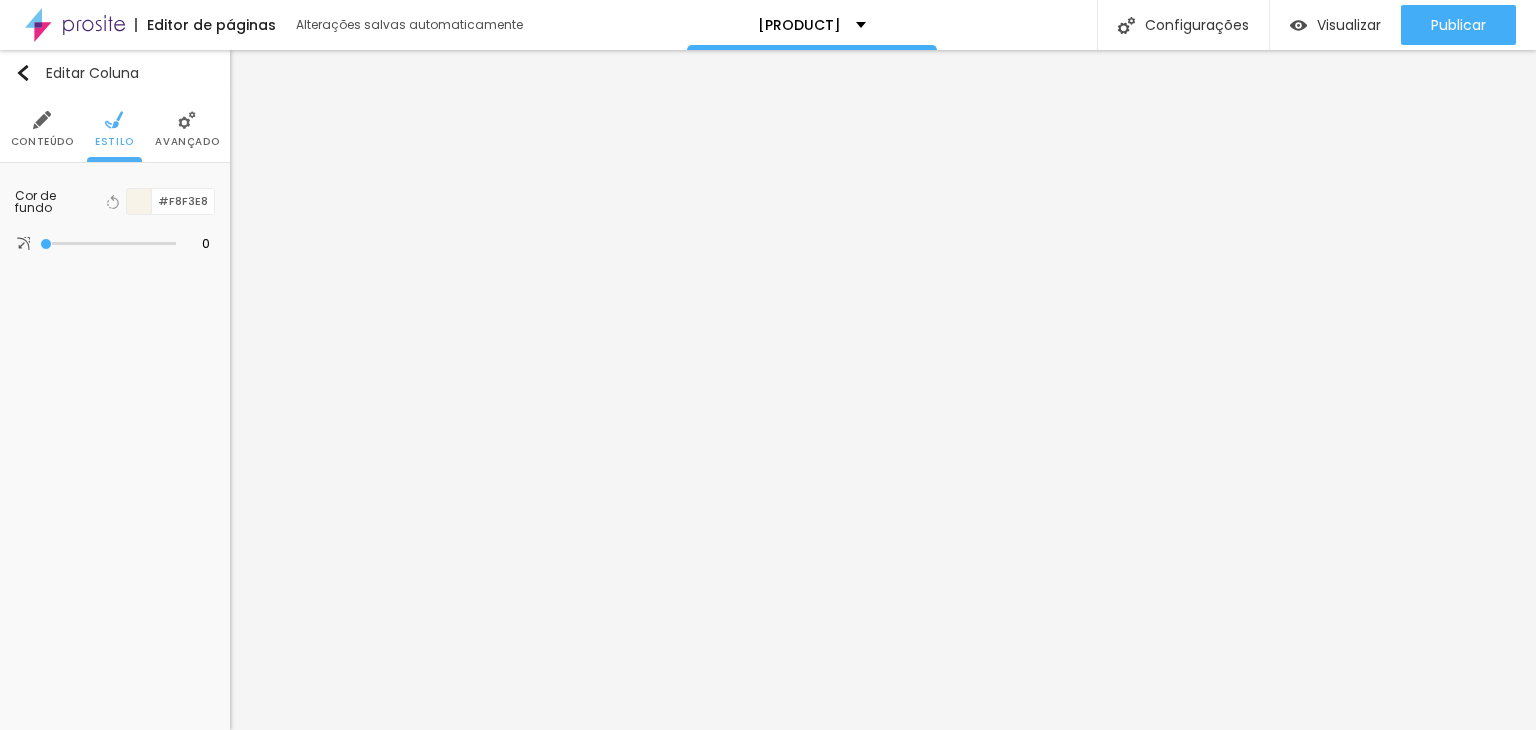scroll, scrollTop: 0, scrollLeft: 0, axis: both 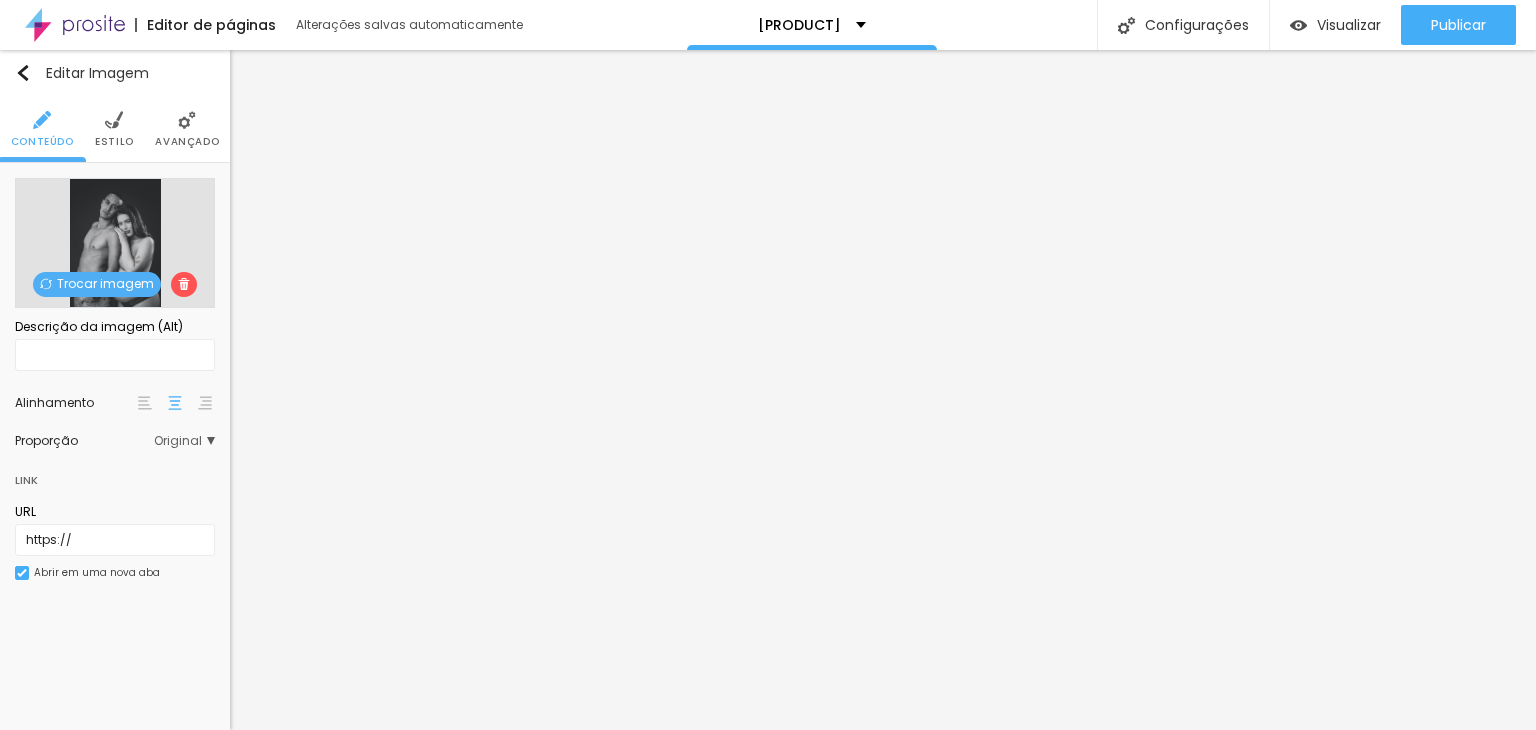 click on "Estilo" at bounding box center [114, 129] 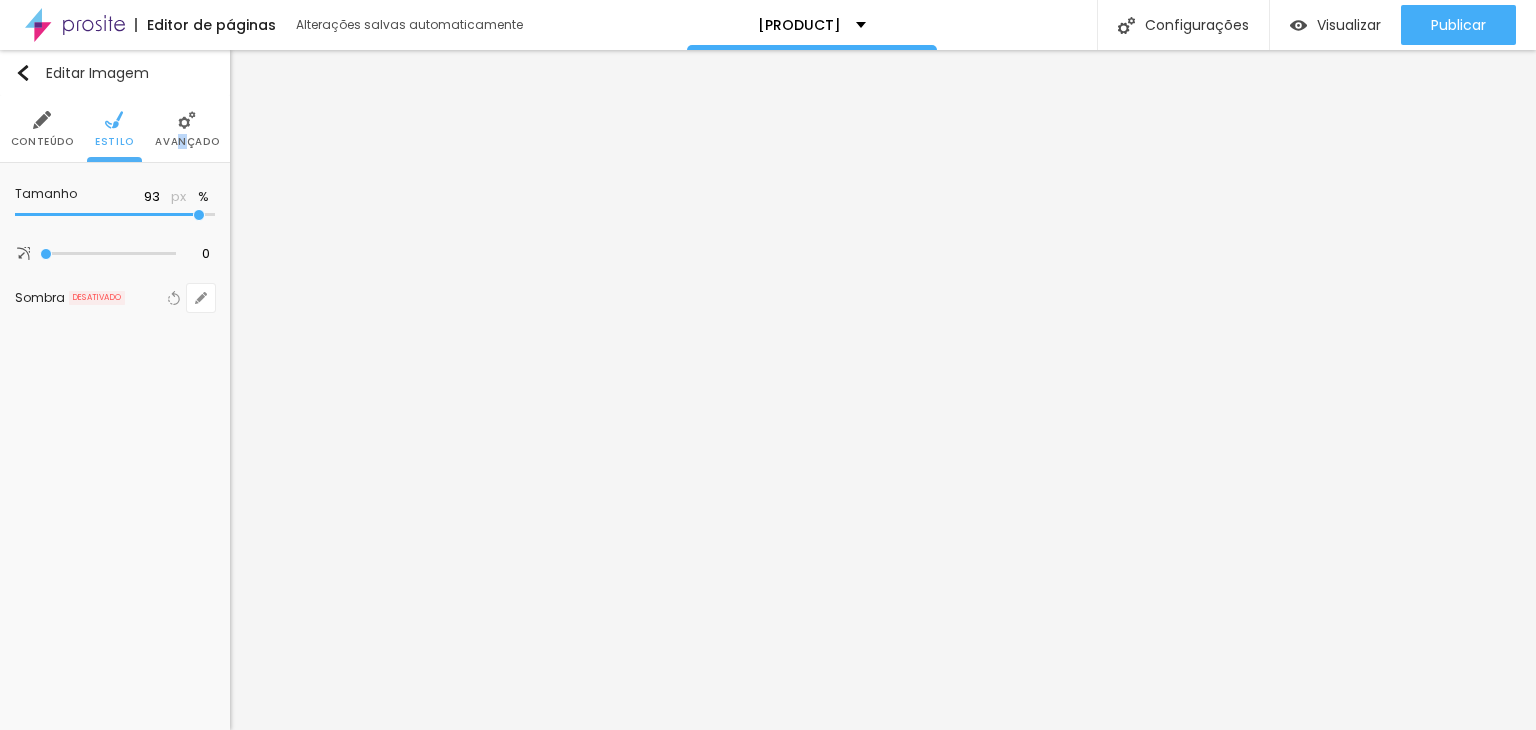 click on "Avançado" at bounding box center (187, 129) 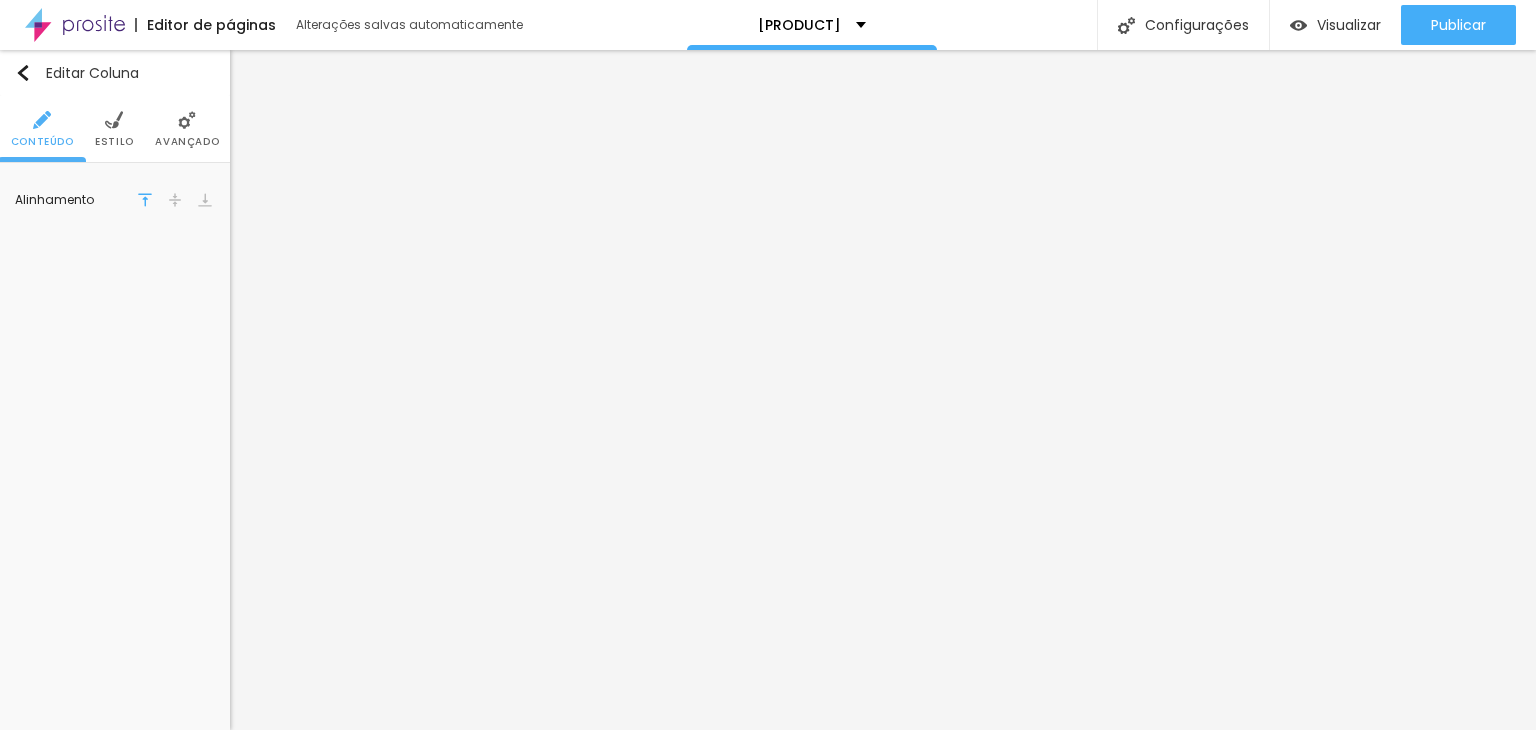 click on "Estilo" at bounding box center [114, 129] 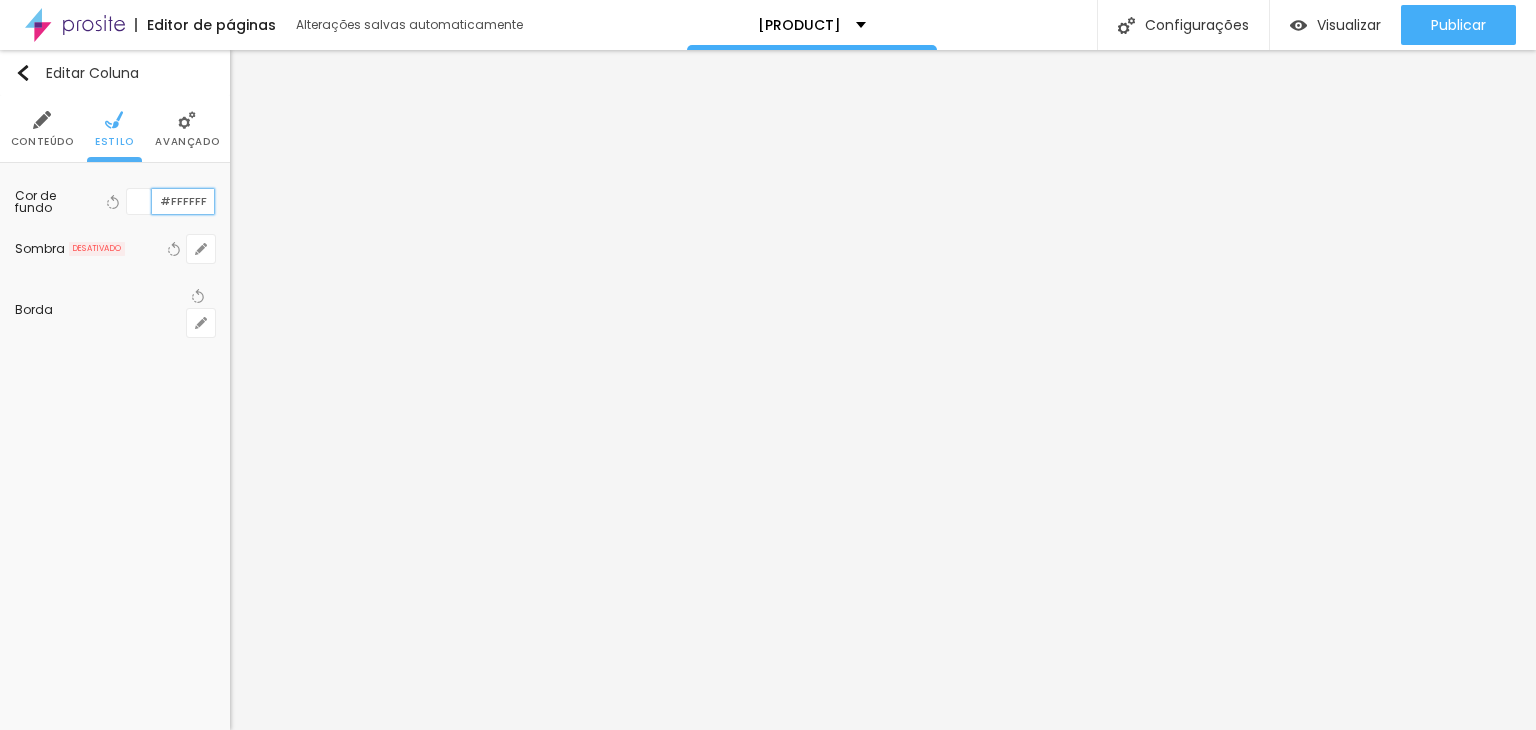 paste on "8F3E8" 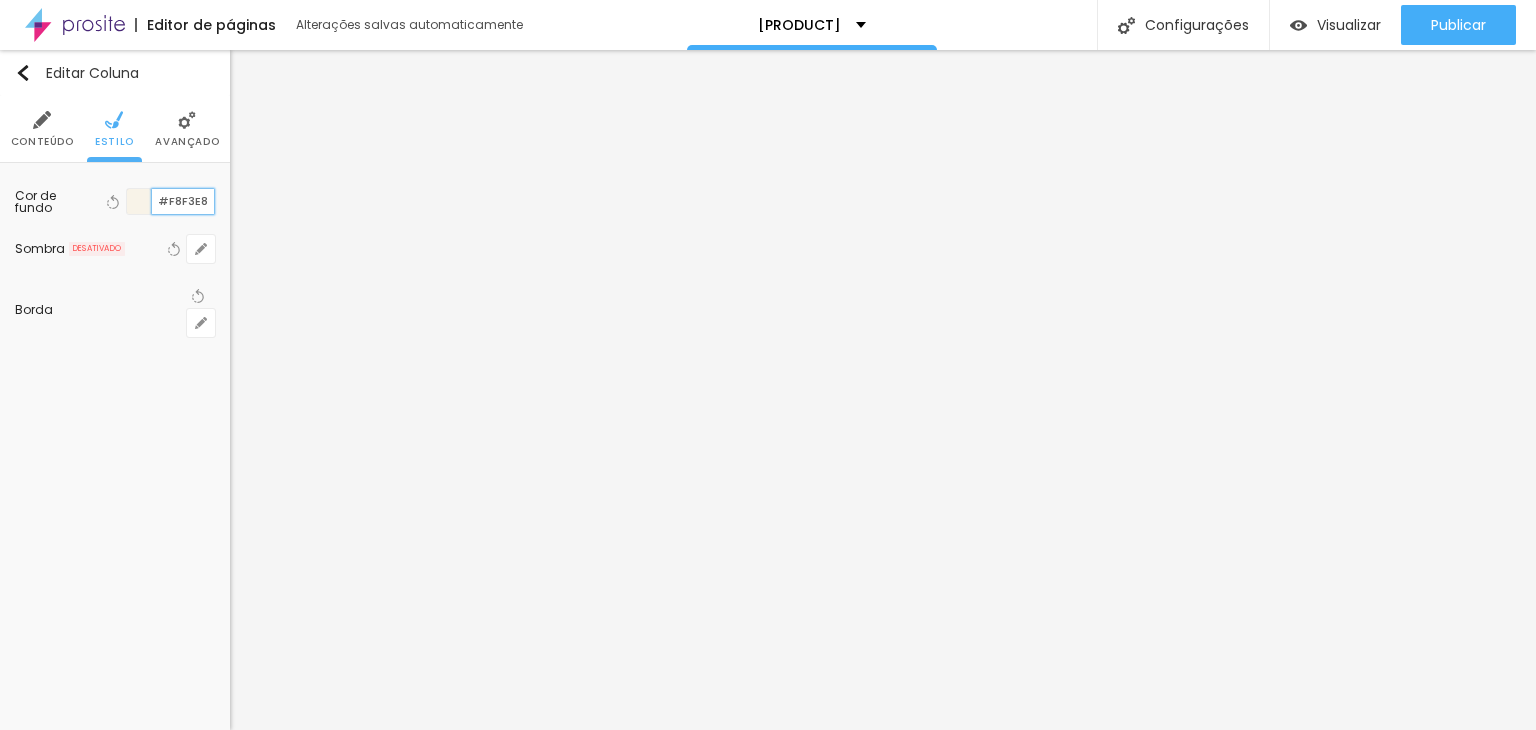 type on "#F8F3E8" 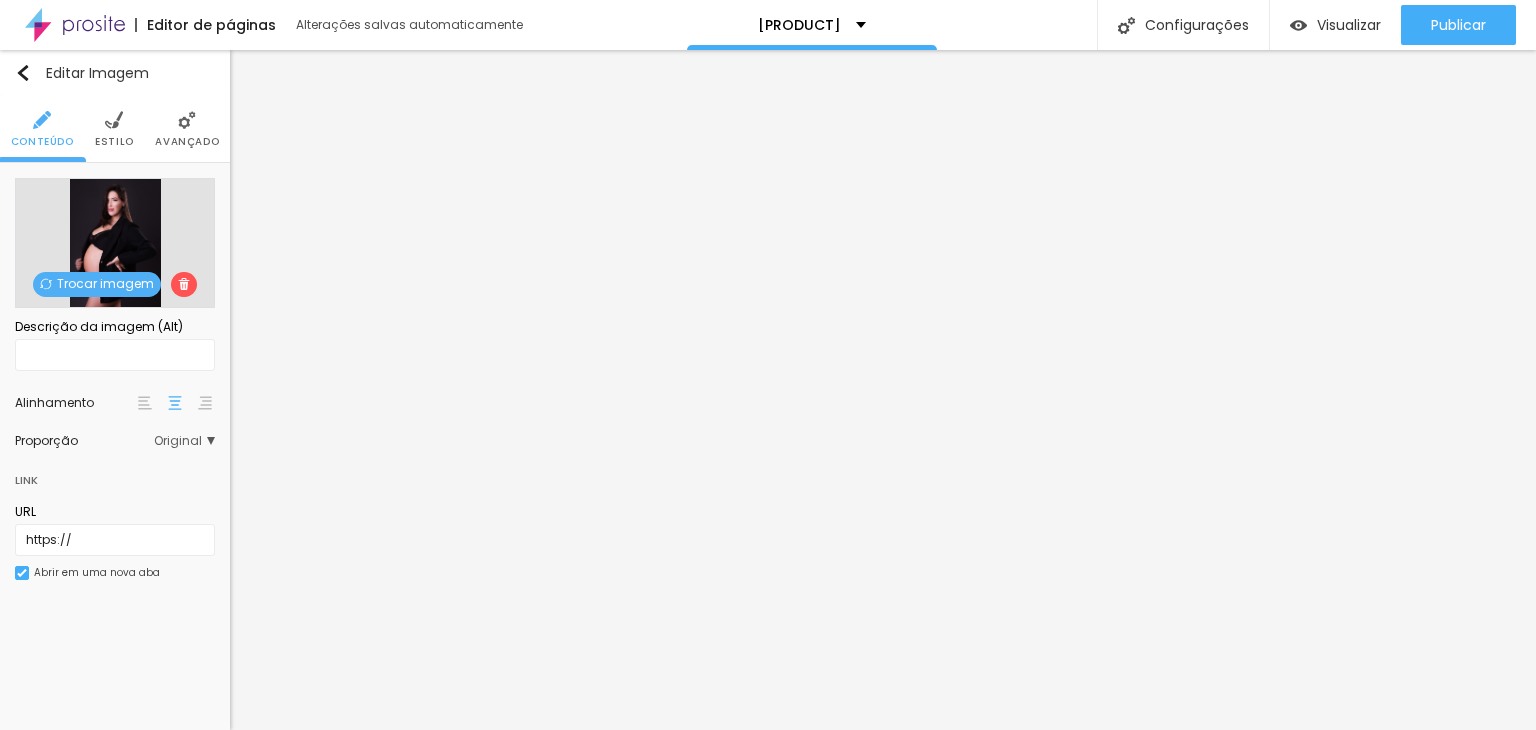 click on "Estilo" at bounding box center [114, 142] 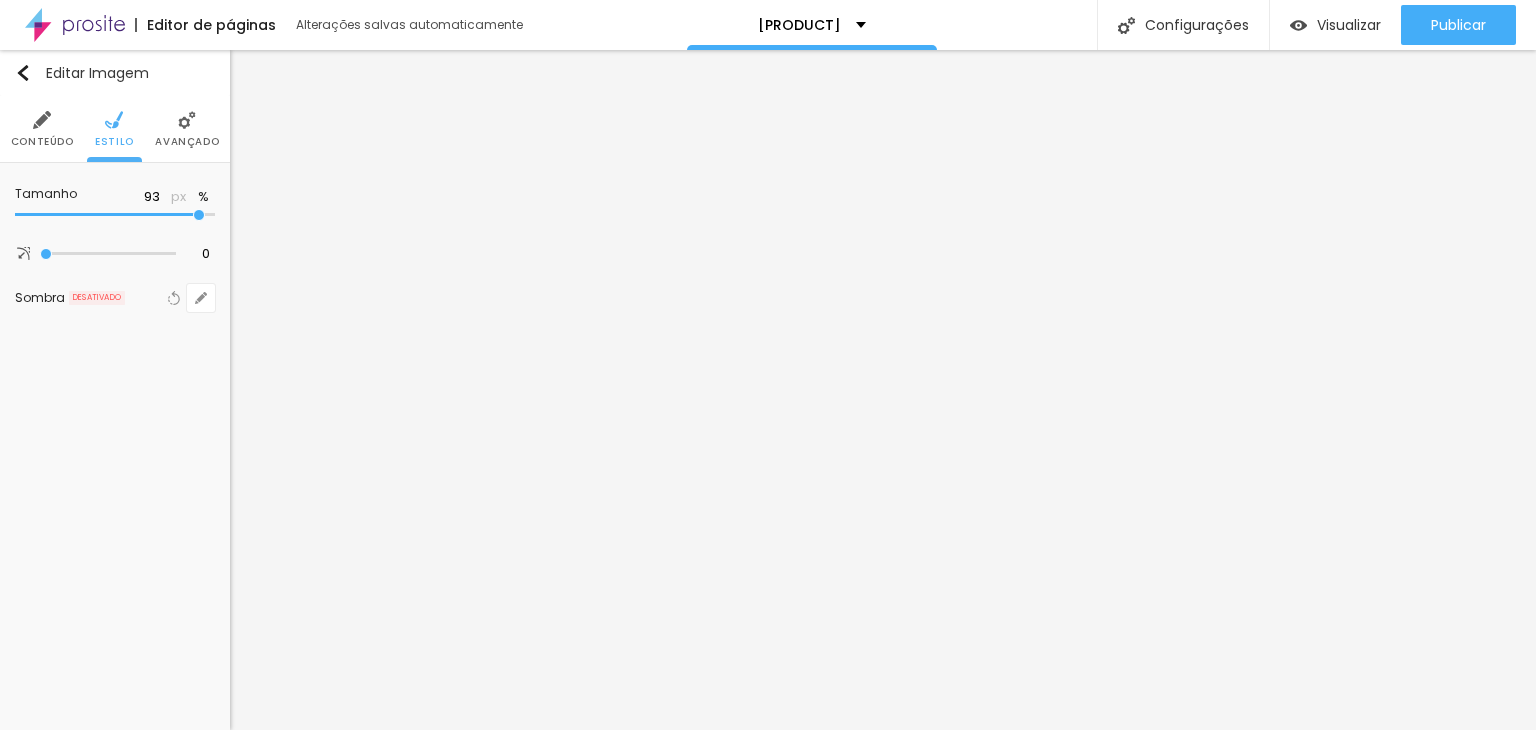 click on "Avançado" at bounding box center [187, 129] 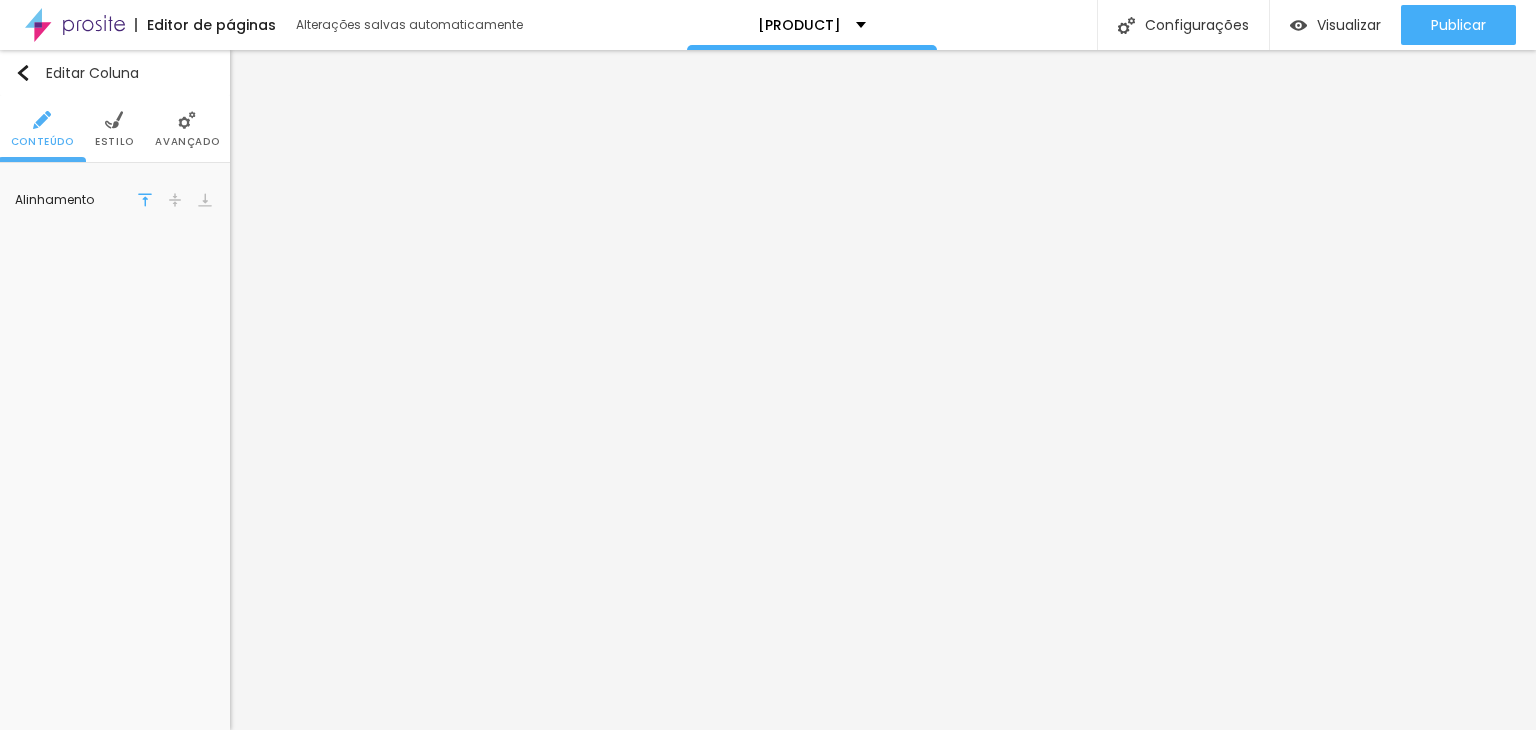 click on "Conteúdo Estilo Avançado" at bounding box center (115, 129) 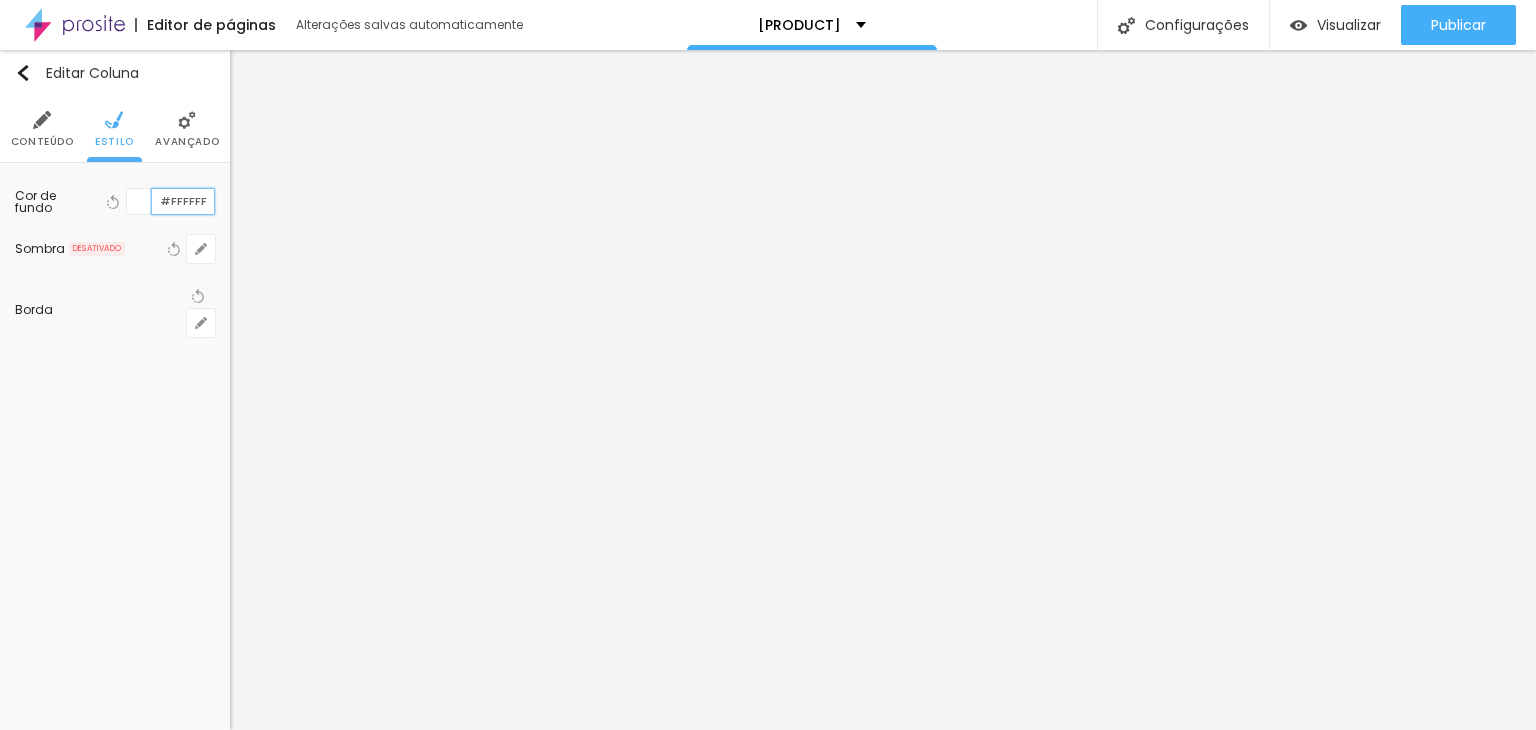 scroll, scrollTop: 0, scrollLeft: 0, axis: both 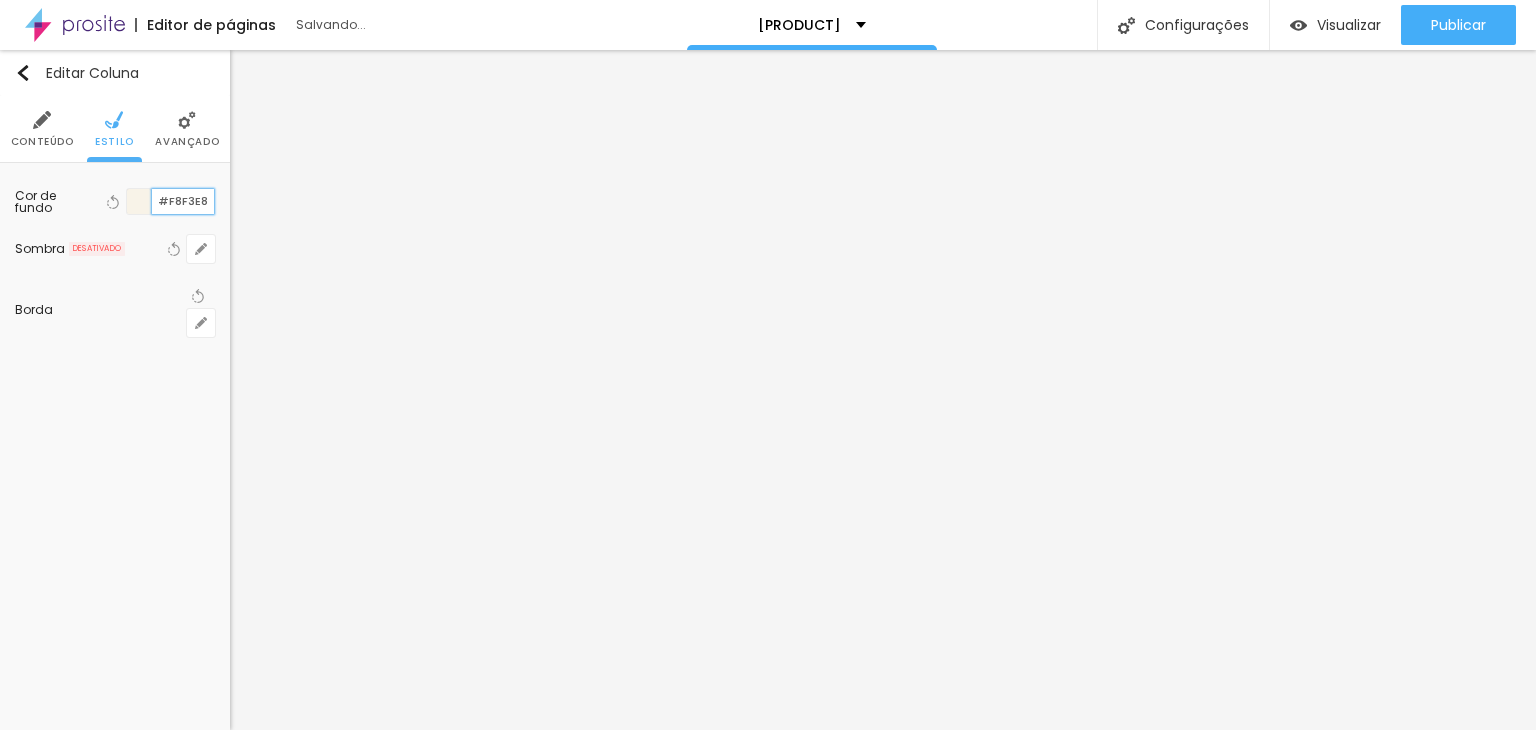 type on "#F8F3E8" 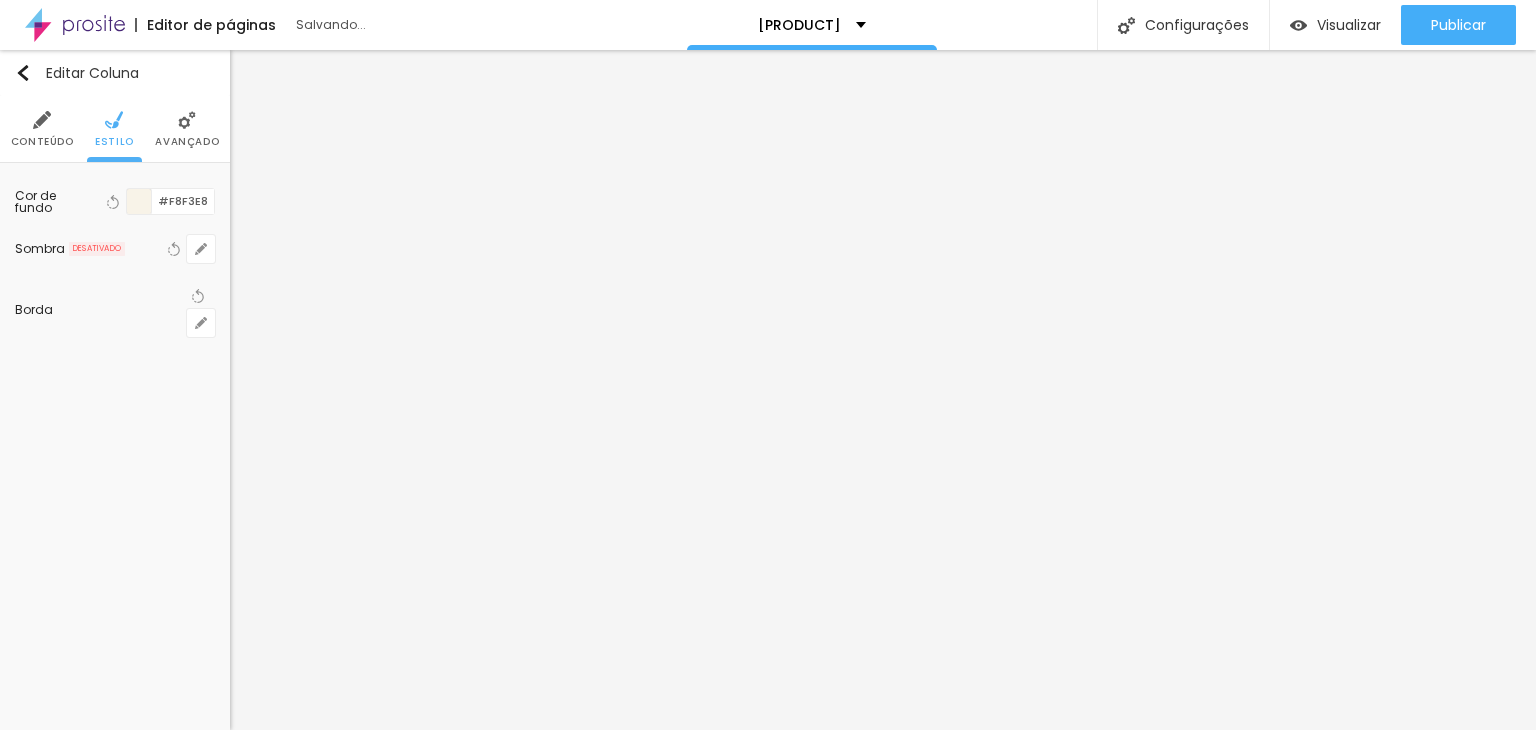 scroll, scrollTop: 0, scrollLeft: 0, axis: both 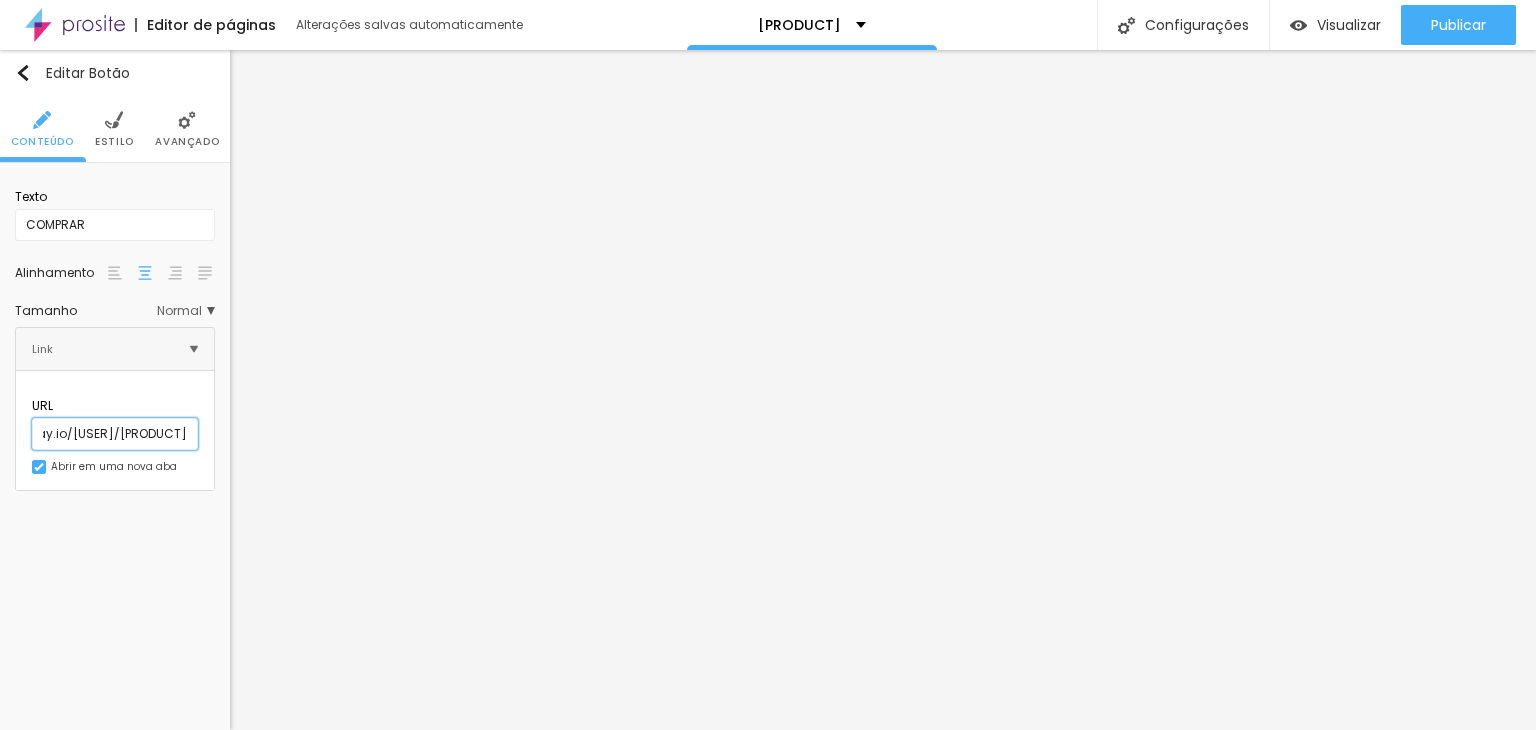 click on "https://loja.infinitepay.io/[USER]/[PRODUCT]" at bounding box center [115, 434] 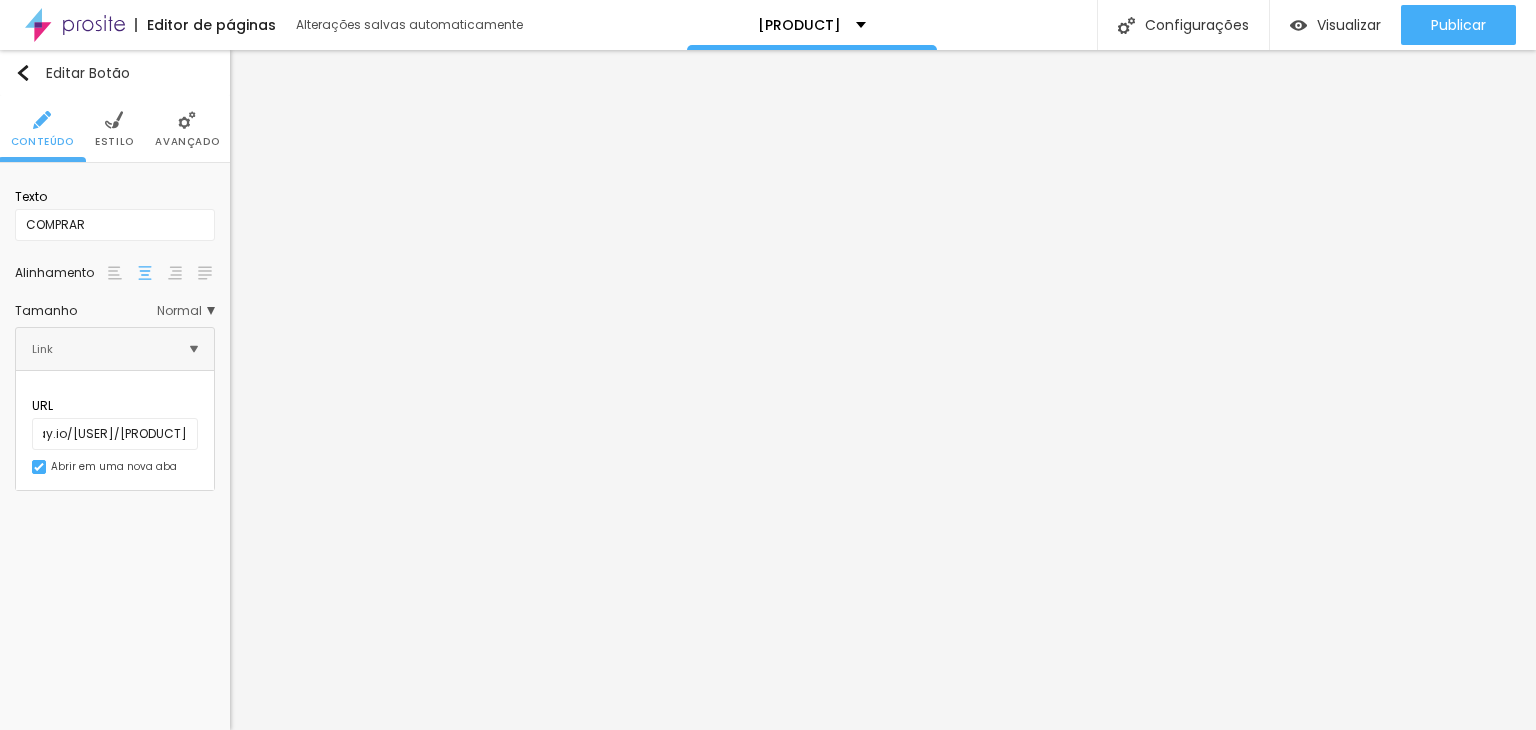 click on "Editar Botão Conteúdo Estilo Avançado Texto COMPRAR Alinhamento Tamanho Normal Pequeno Normal Grande Link URL https://loja.infinitepay.io/[USER]/[PRODUCT] Abrir em uma nova aba" at bounding box center (115, 390) 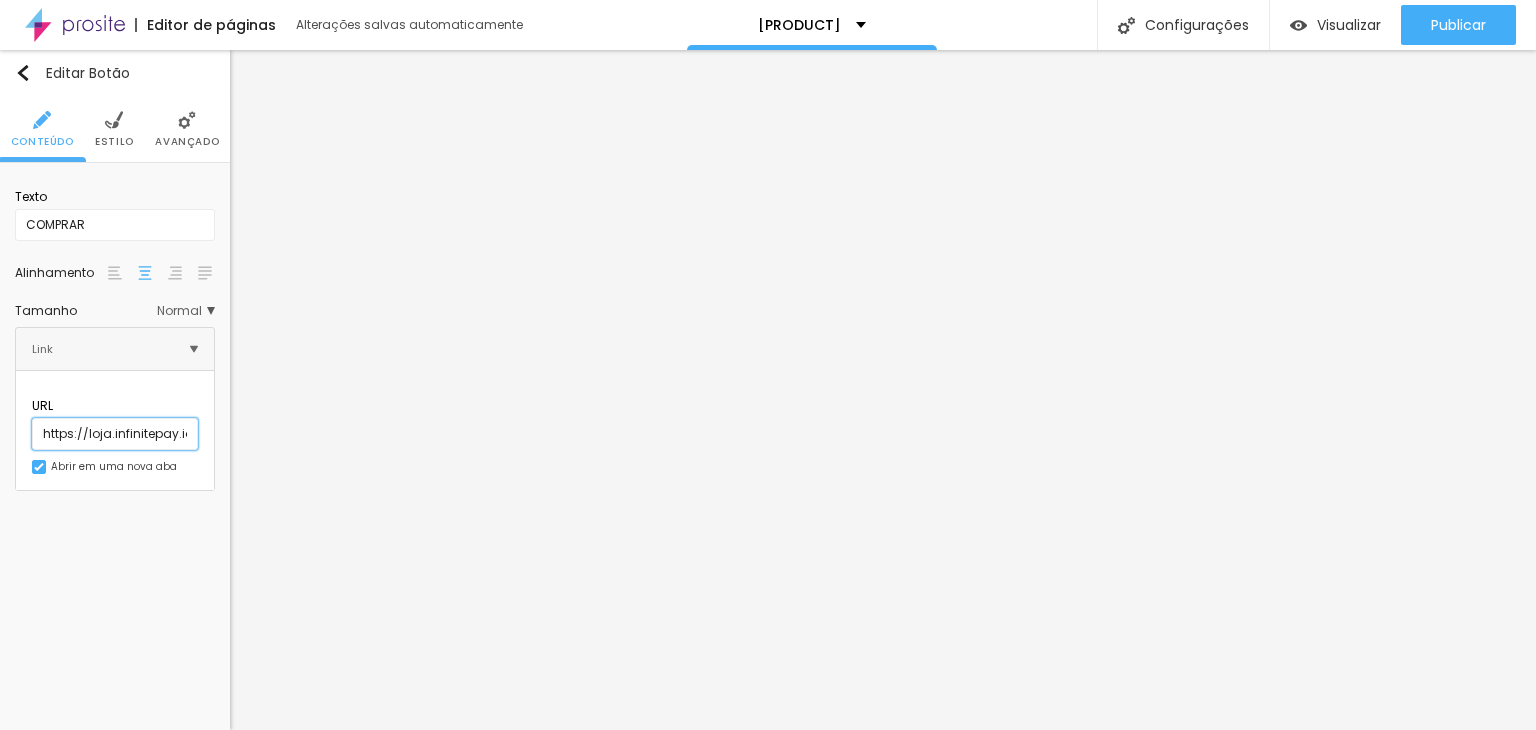 click on "https://loja.infinitepay.io/[USER]/[PRODUCT]" at bounding box center (115, 434) 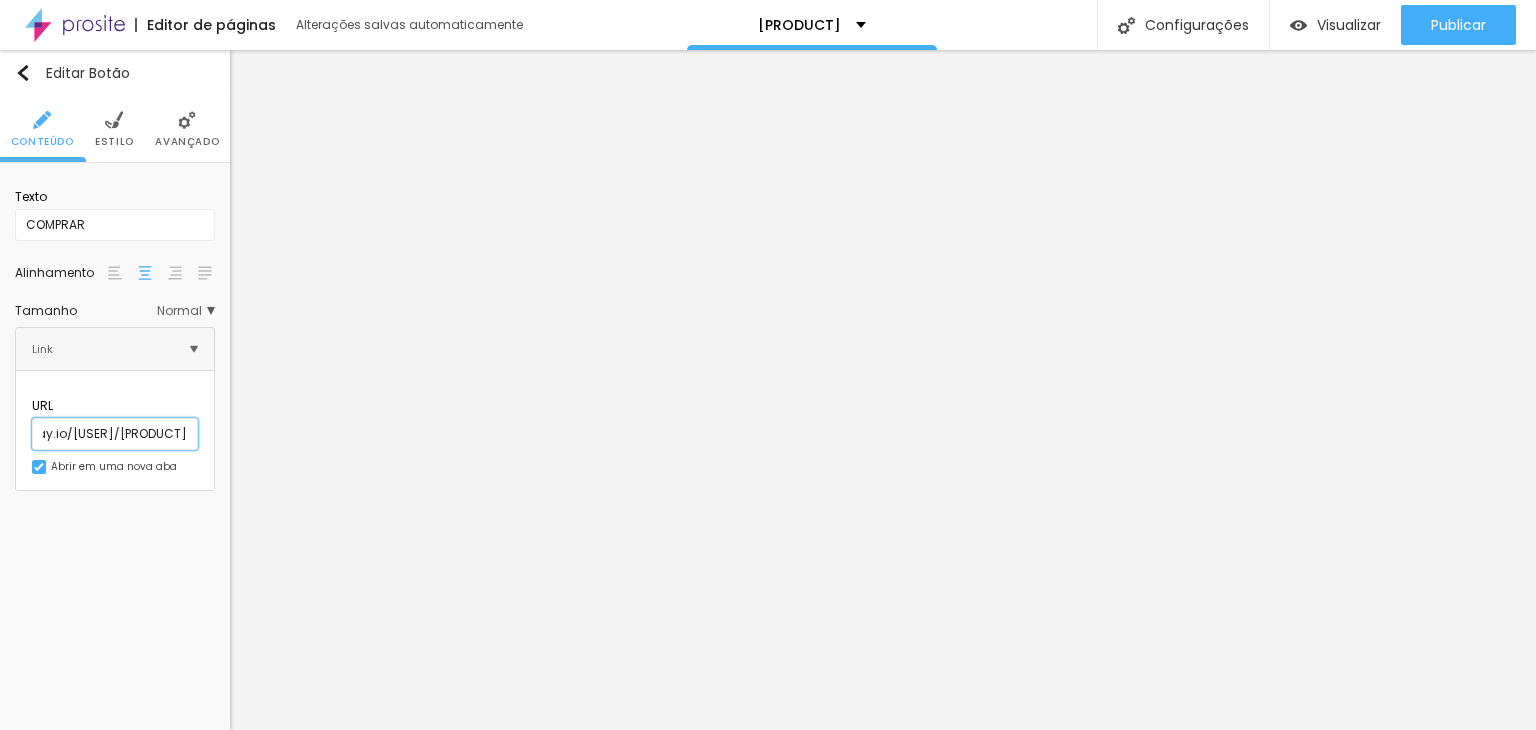 scroll, scrollTop: 0, scrollLeft: 200, axis: horizontal 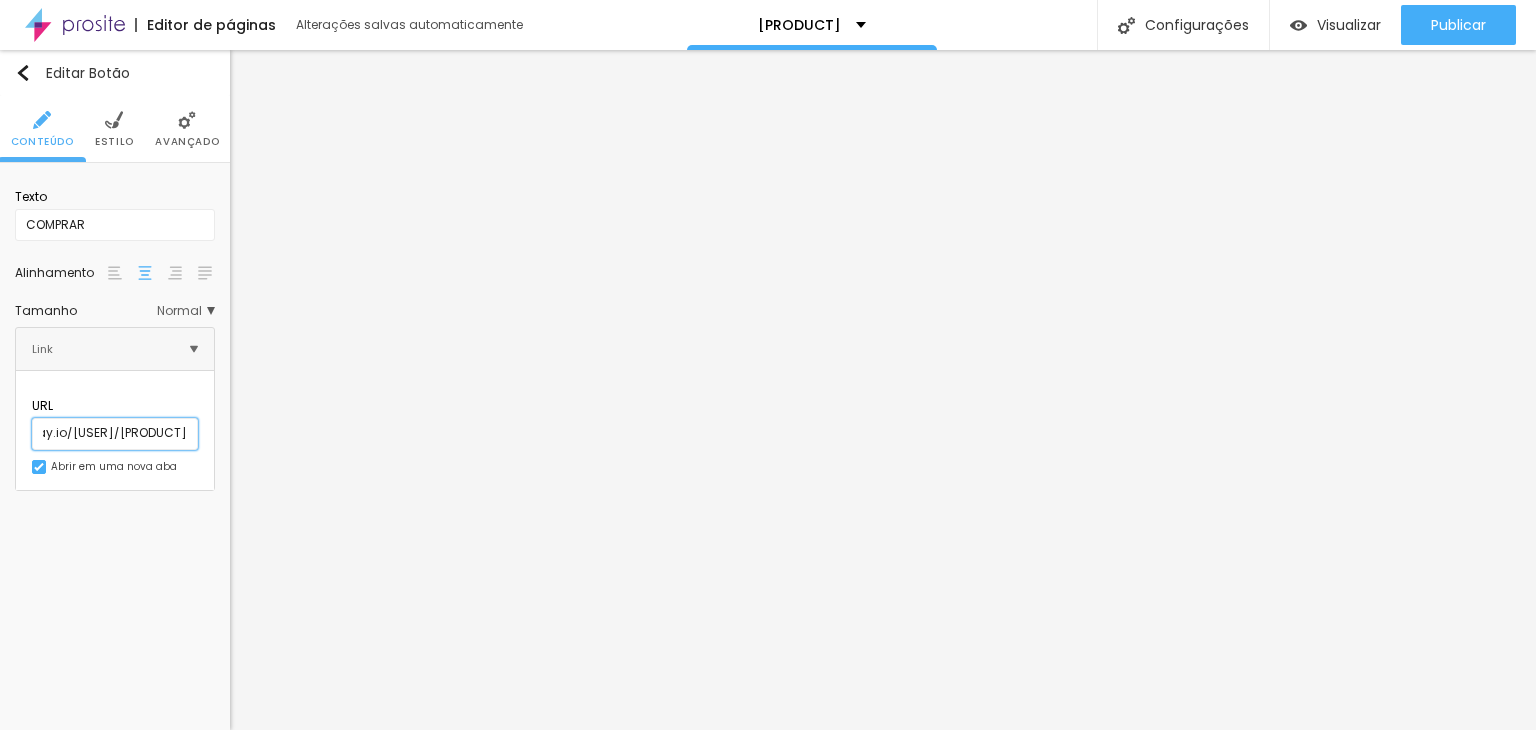 click on "https://loja.infinitepay.io/[USER]/[PRODUCT]" at bounding box center (115, 434) 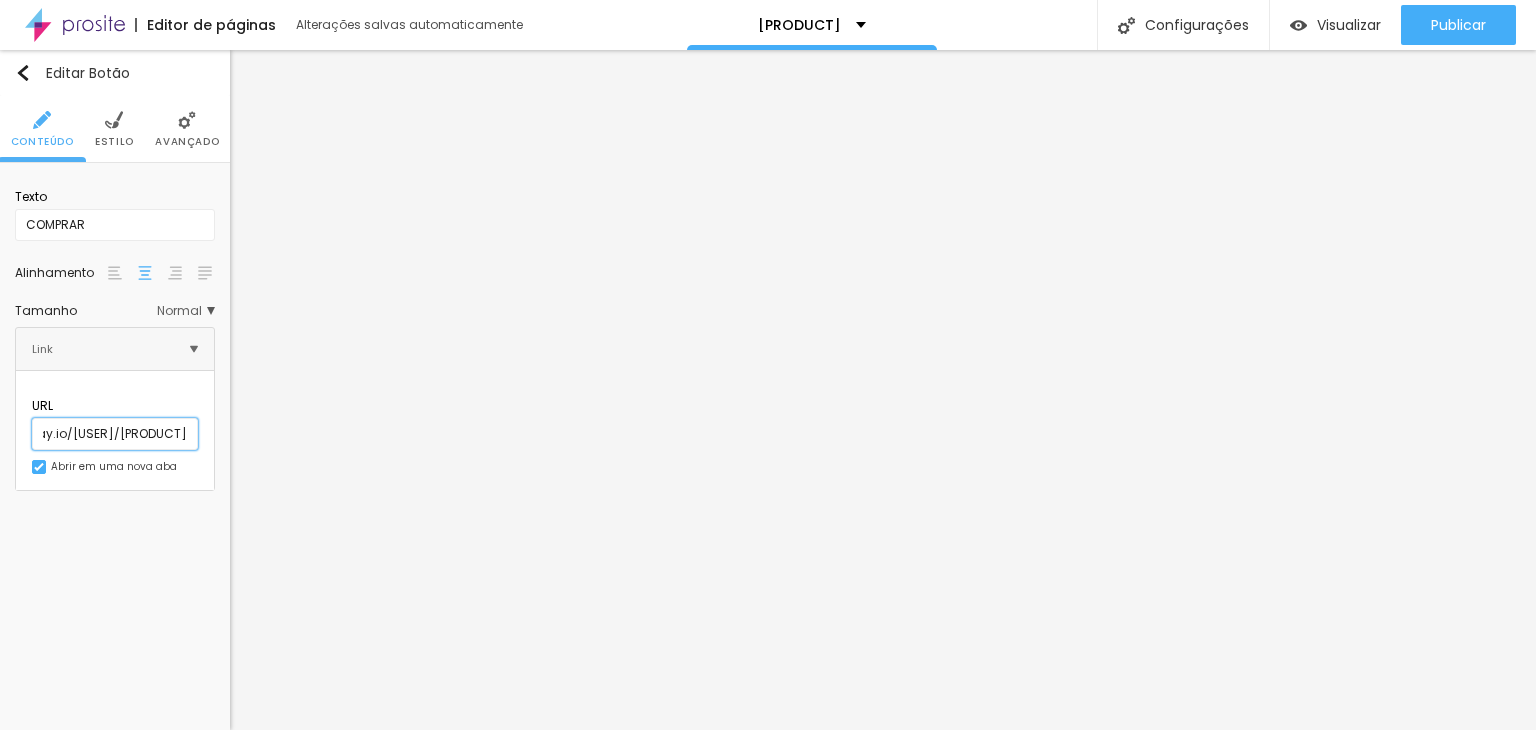 scroll, scrollTop: 1, scrollLeft: 188, axis: both 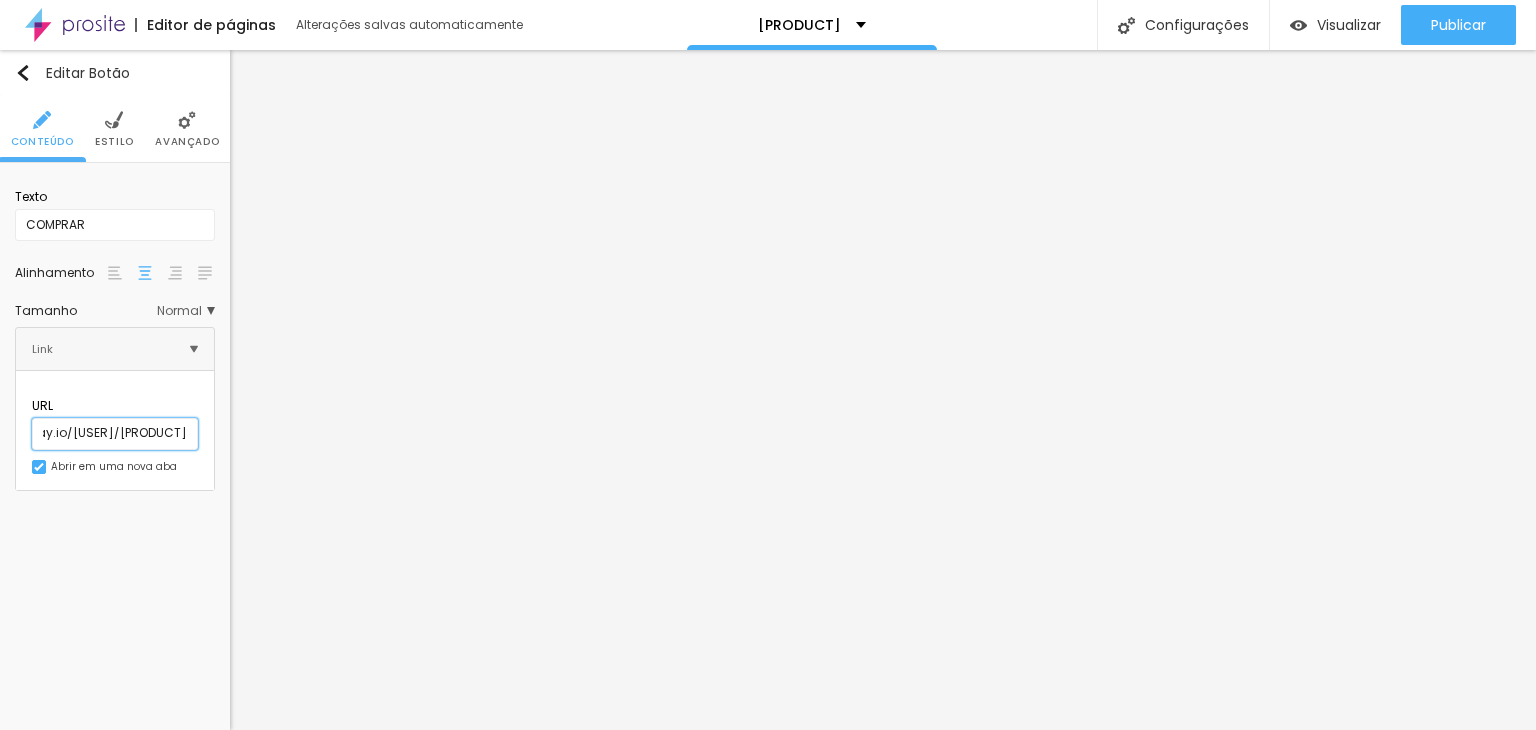 drag, startPoint x: 63, startPoint y: 412, endPoint x: 161, endPoint y: 429, distance: 99.46356 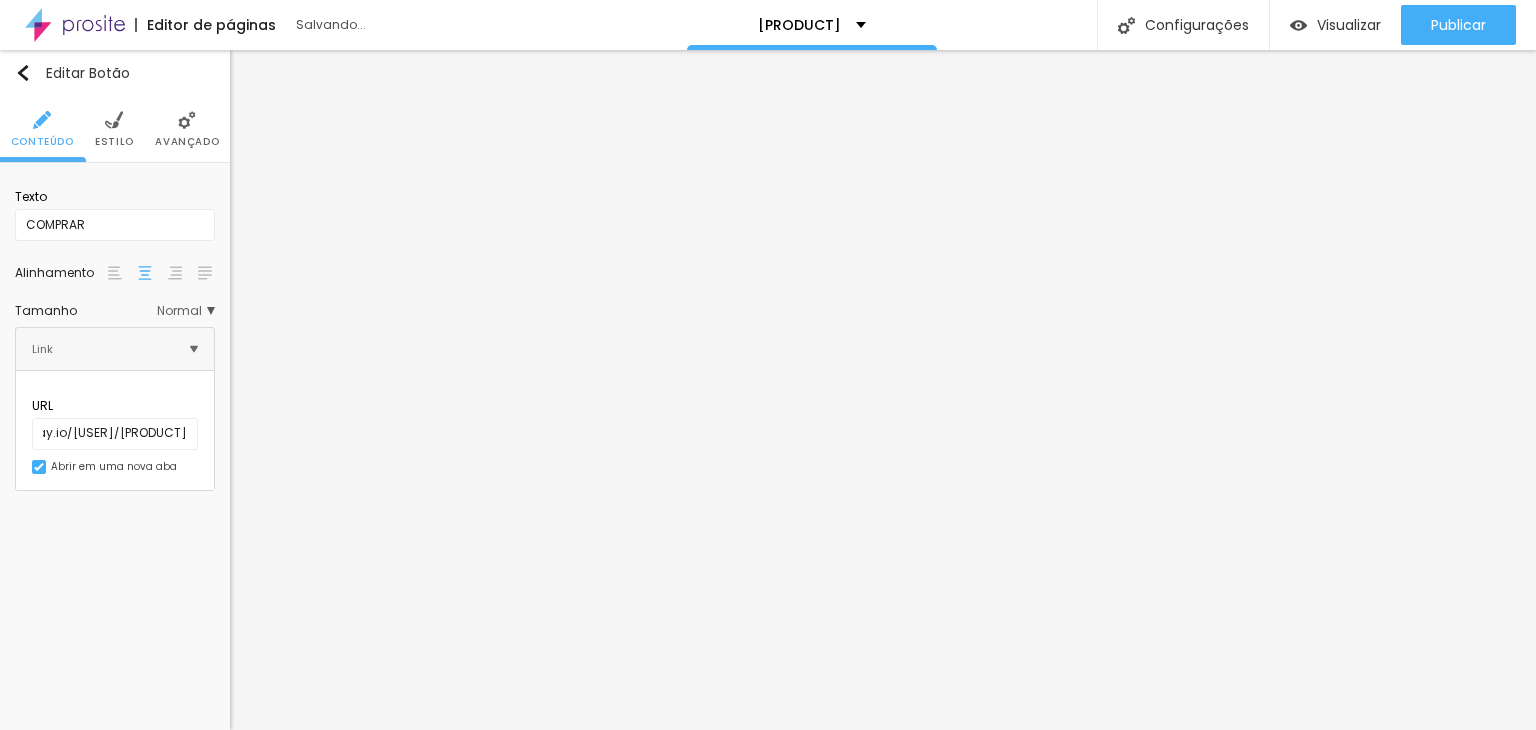 click on "Editar Botão Conteúdo Estilo Avançado Texto COMPRAR Alinhamento Tamanho Normal Pequeno Normal Grande Link URL https://loja.infinitepay.io/[USER]/[PRODUCT] Abrir em uma nova aba" at bounding box center (115, 390) 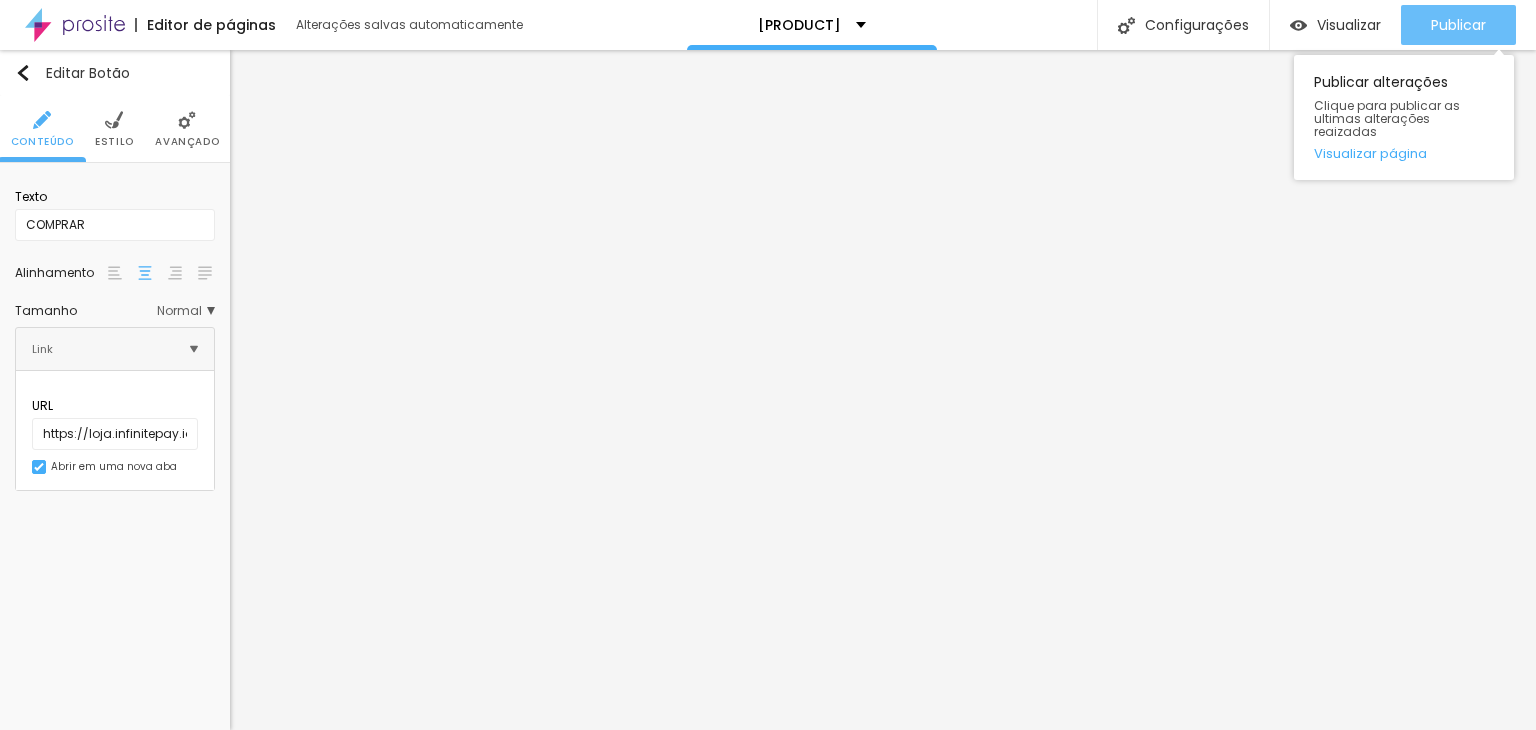 click on "Publicar" at bounding box center [1458, 25] 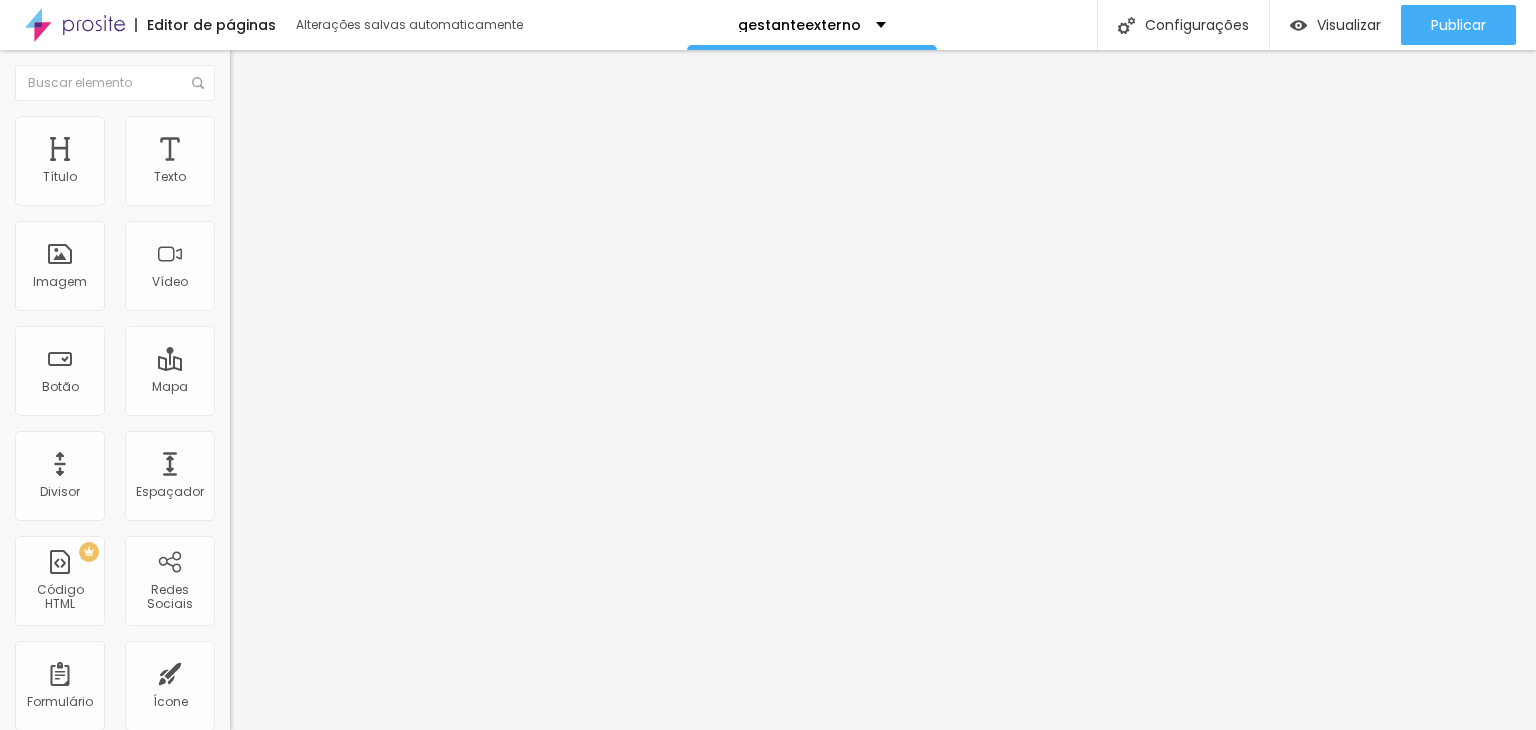 scroll, scrollTop: 0, scrollLeft: 0, axis: both 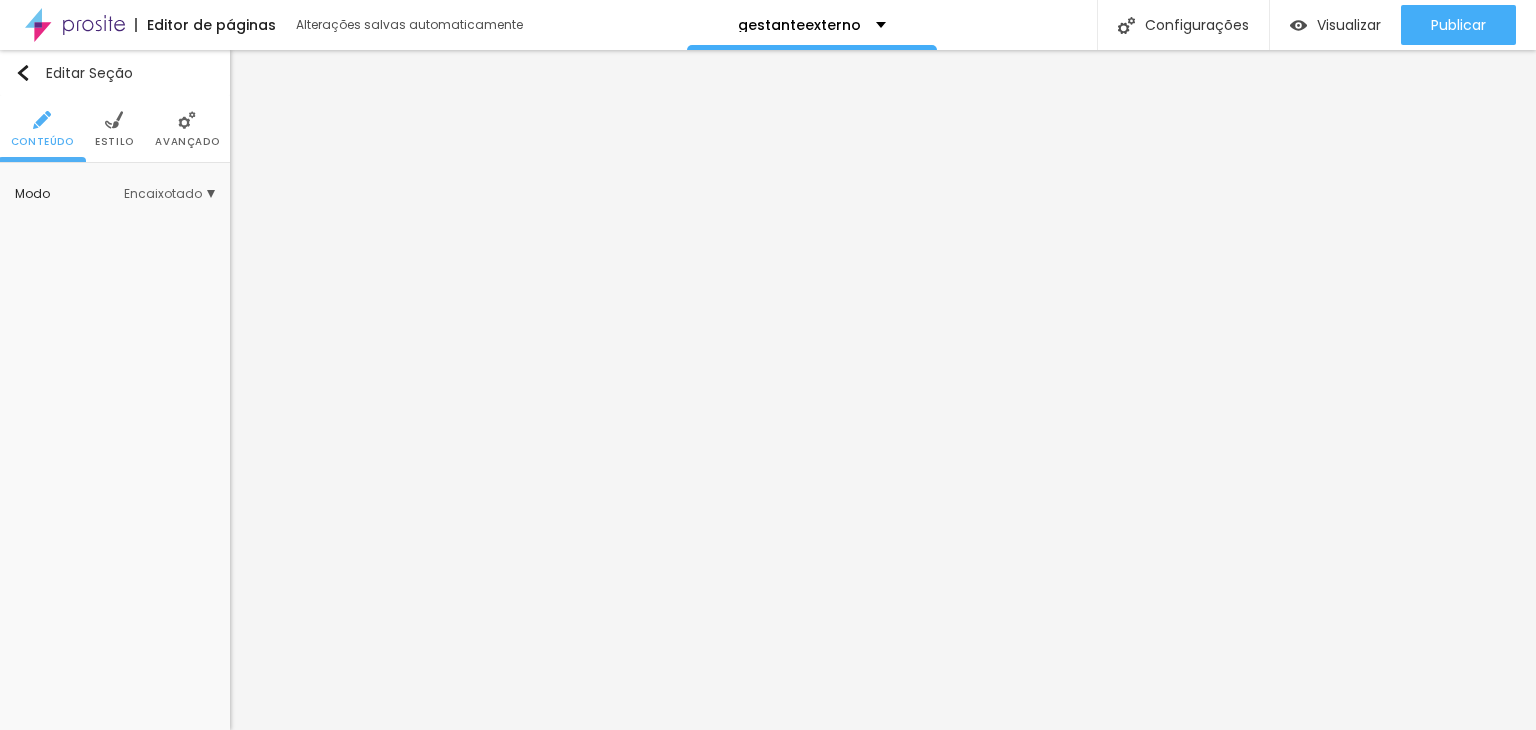 click at bounding box center (114, 120) 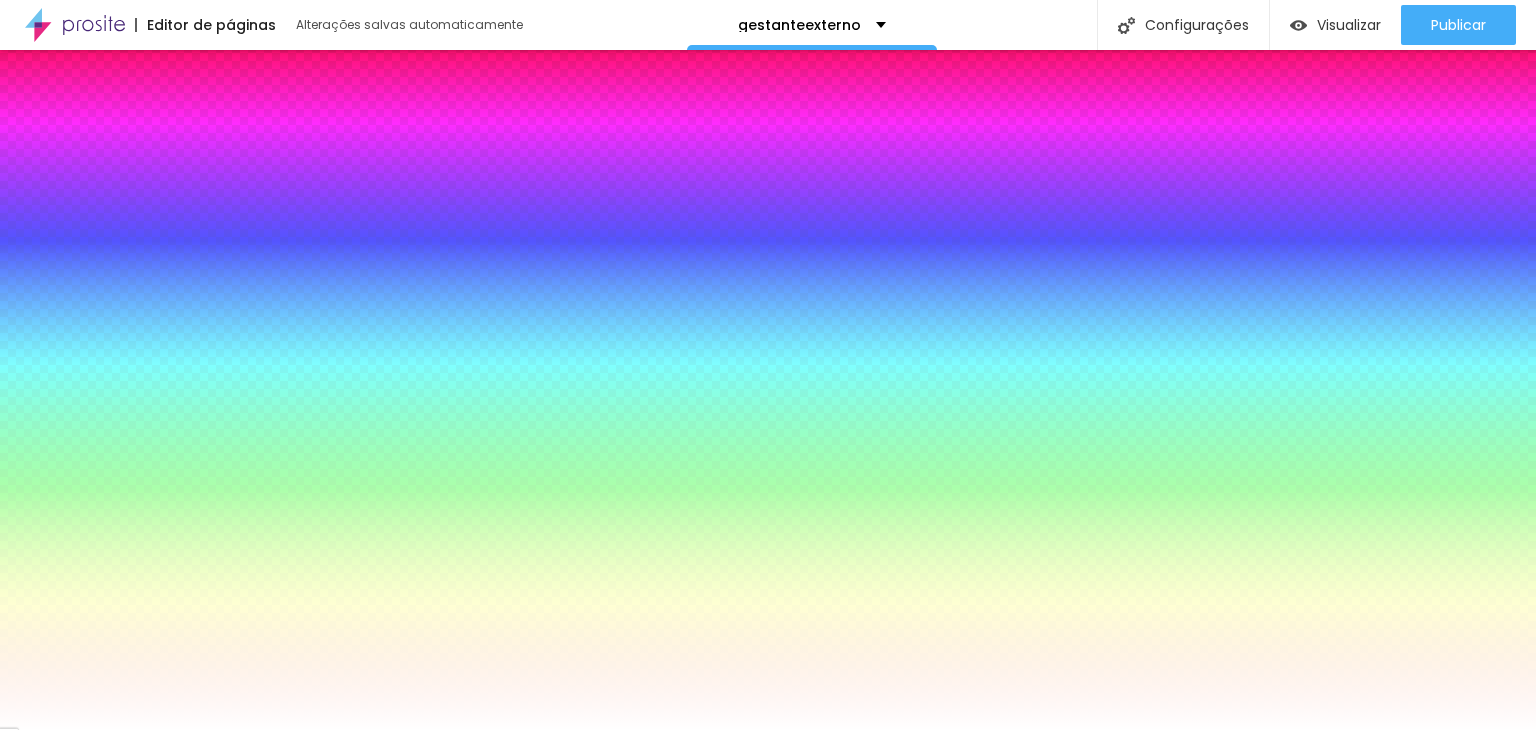 paste on "8F3E8" 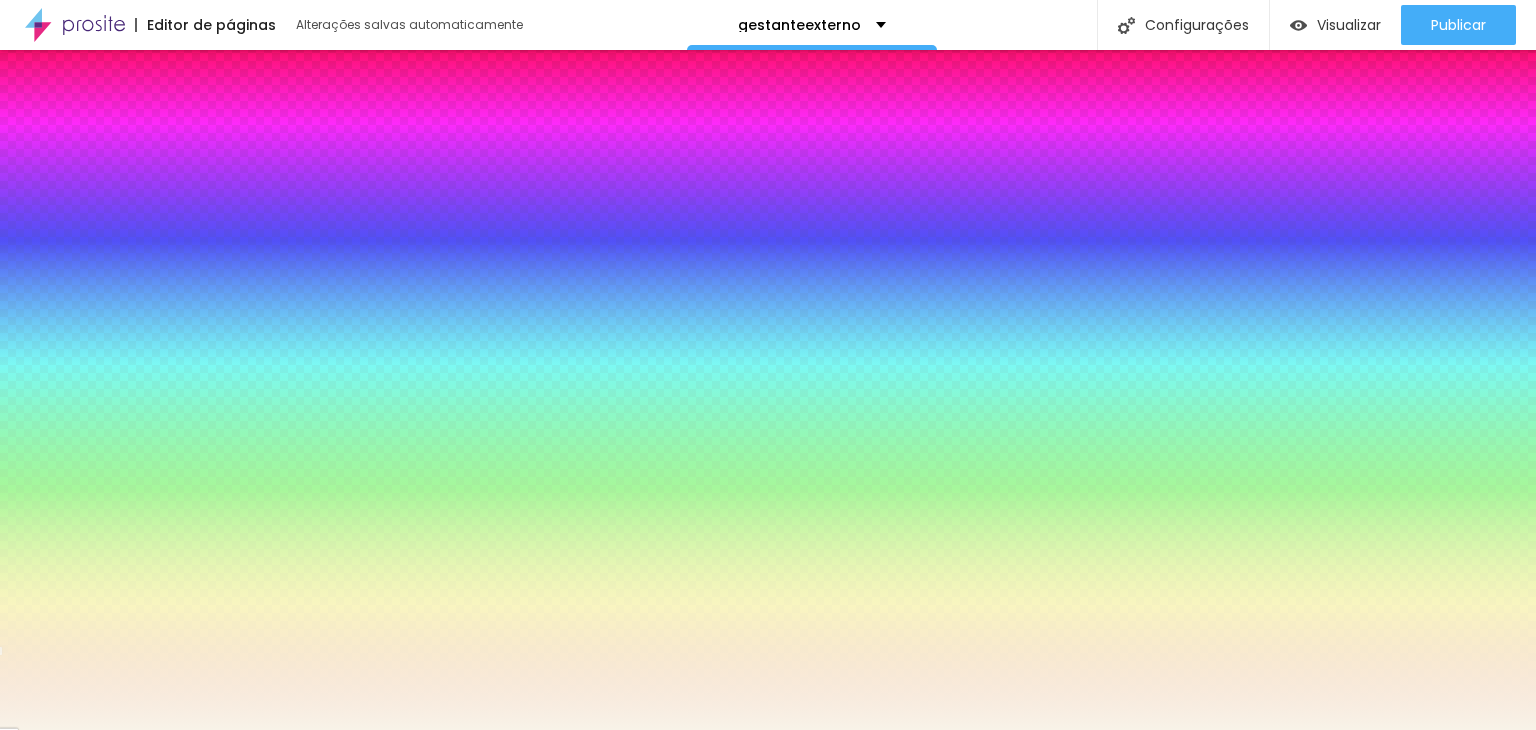 type on "#F8F3E8" 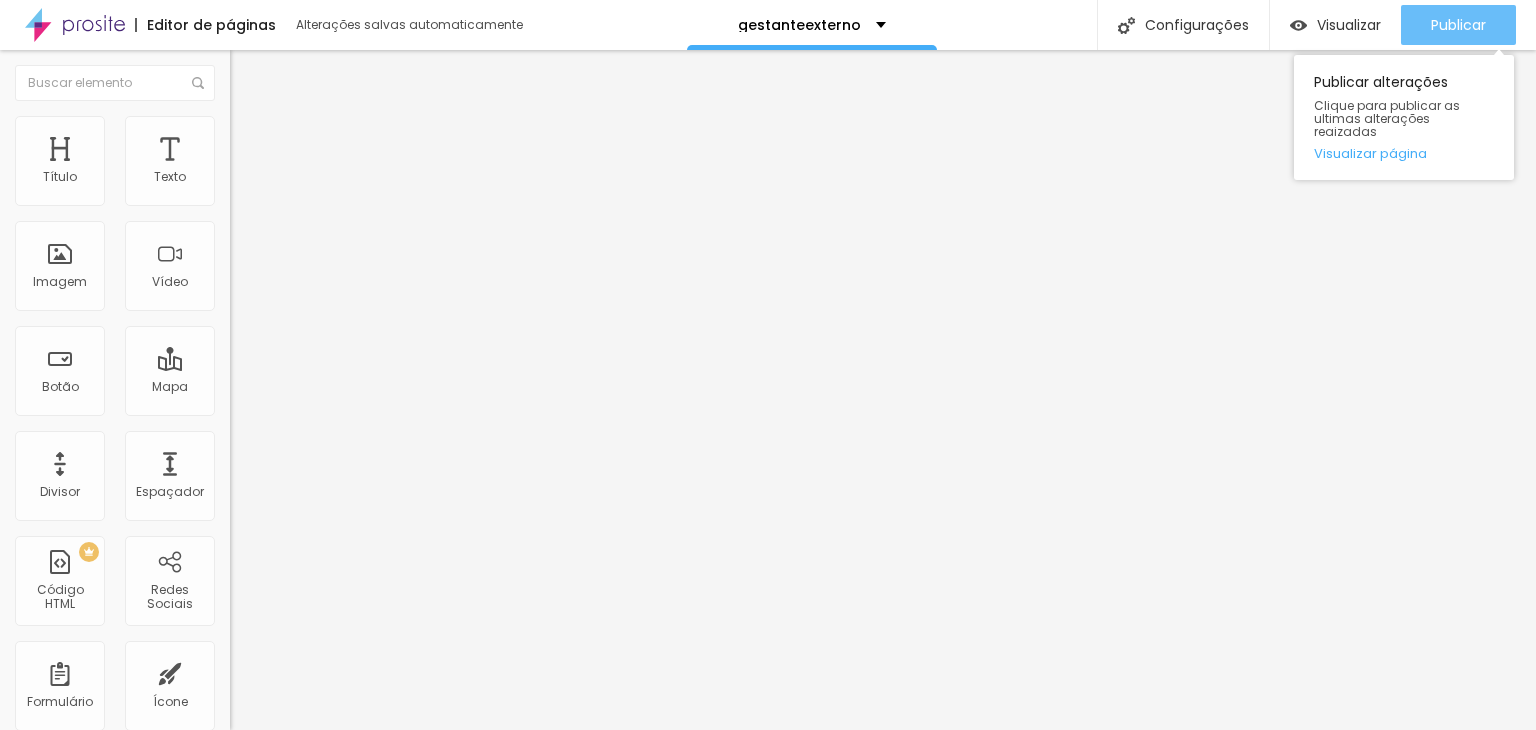click on "Publicar" at bounding box center [1458, 25] 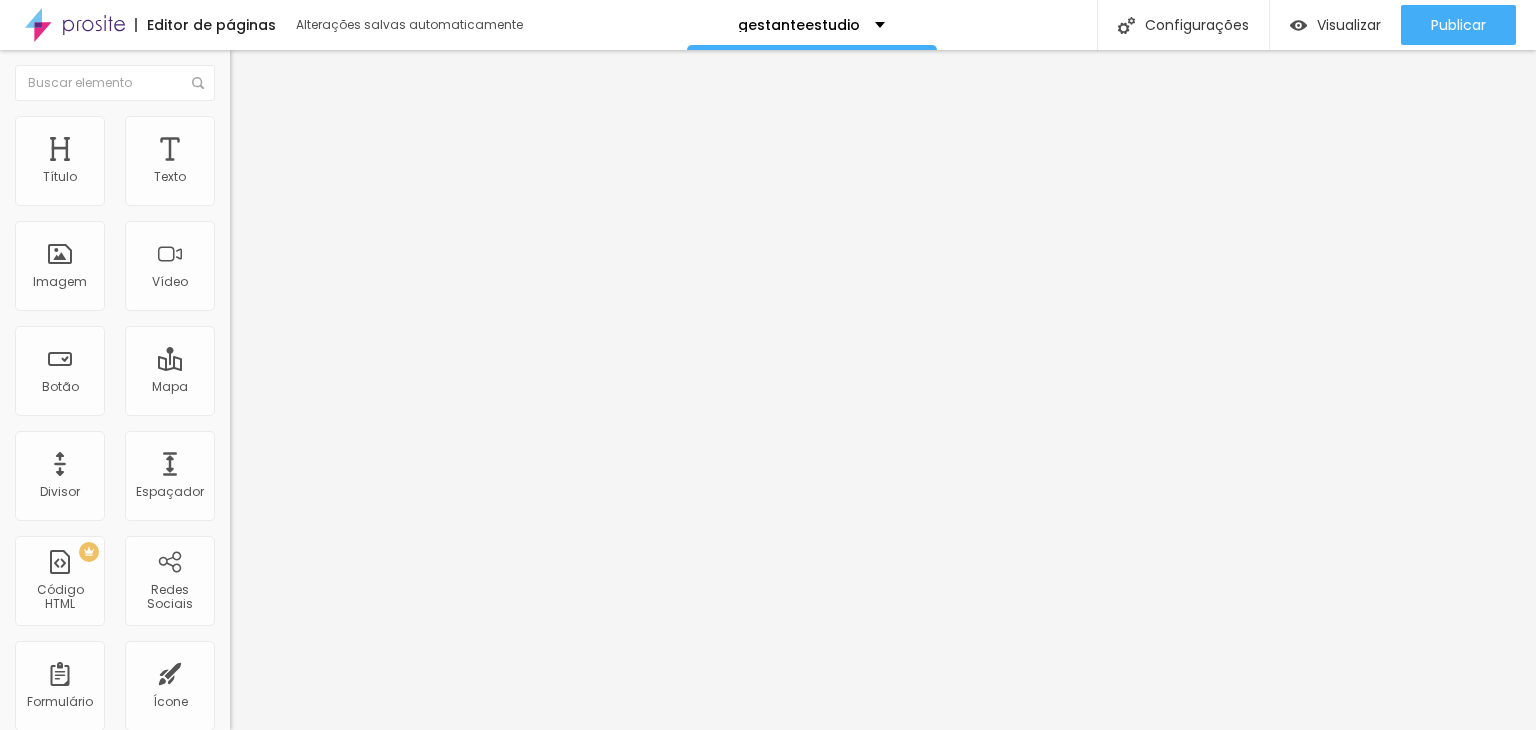 scroll, scrollTop: 0, scrollLeft: 0, axis: both 